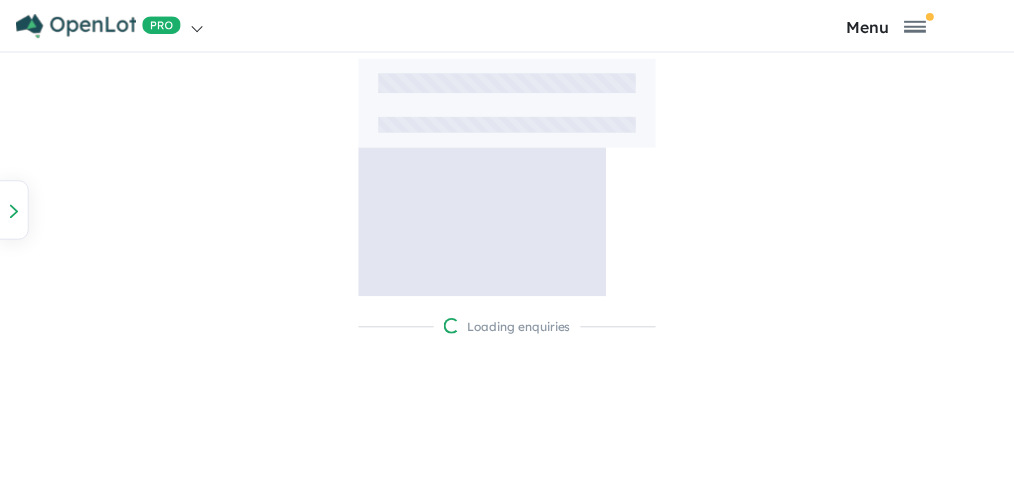 scroll, scrollTop: 0, scrollLeft: 0, axis: both 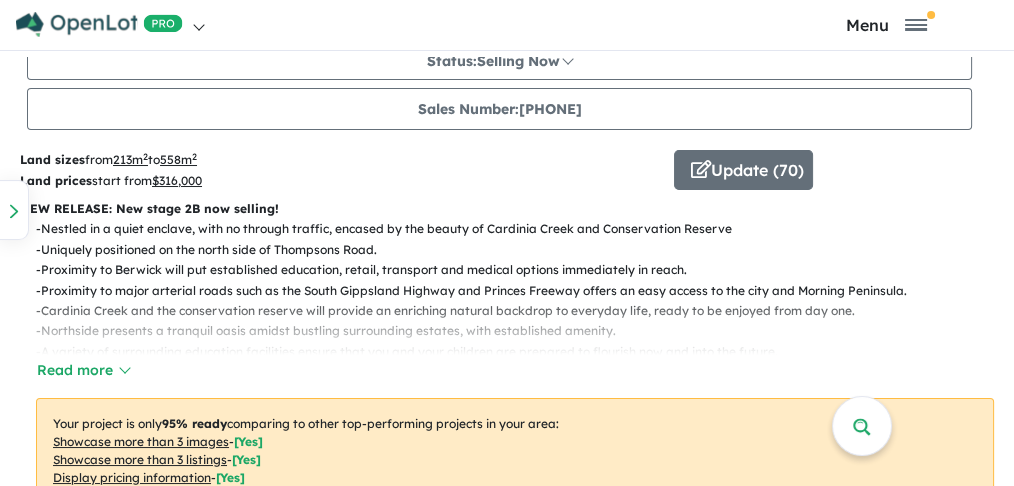 click on "Land sizes  from   213 m 2  to  558 m 2 Land prices  start from   $ 316,000 Update ( 70 ) NEW RELEASE: New stage 2B now selling! -  Nestled in a quiet enclave, with no through traffic, encased by the beauty of Cardinia Creek and Conservation Reserve -  Uniquely positioned on the north side of Thompsons Road. -  Proximity to [CITY] will put established education, retail, transport and medical options immediately in reach. -  Proximity to major arterial roads such as the South Gippsland Highway and Princes Freeway offers an easy access to the city and Morning Peninsula. -  Cardinia Creek and the conservation reserve will provide an enriching natural backdrop to everyday life, ready to be enjoyed from day one. -  Northside presents a tranquil oasis amidst bustling surrounding estates, with established amenity. -  A variety of surrounding education facilities ensure that you and your children are prepared to flourish now and into the future. -  -  -  Read more Your project is only  95 % ready  -  [ Yes ]  -  ["" at bounding box center [507, 486] 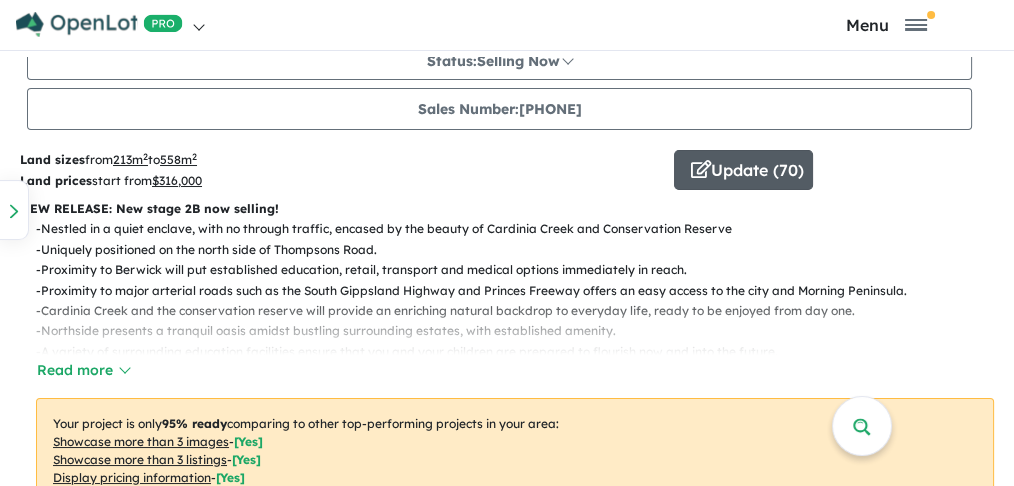 click on "Update ( 70 )" at bounding box center (743, 170) 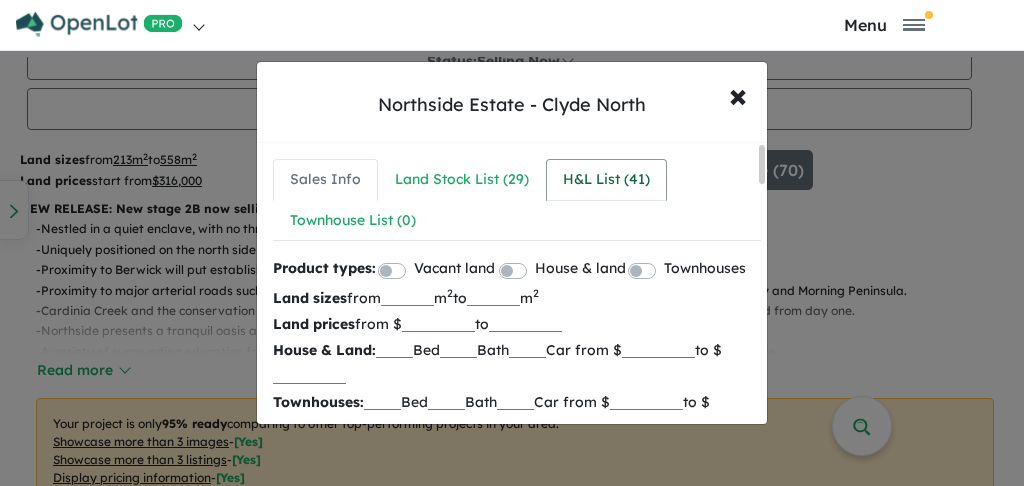 click on "H&L List ( 41 )" at bounding box center [606, 180] 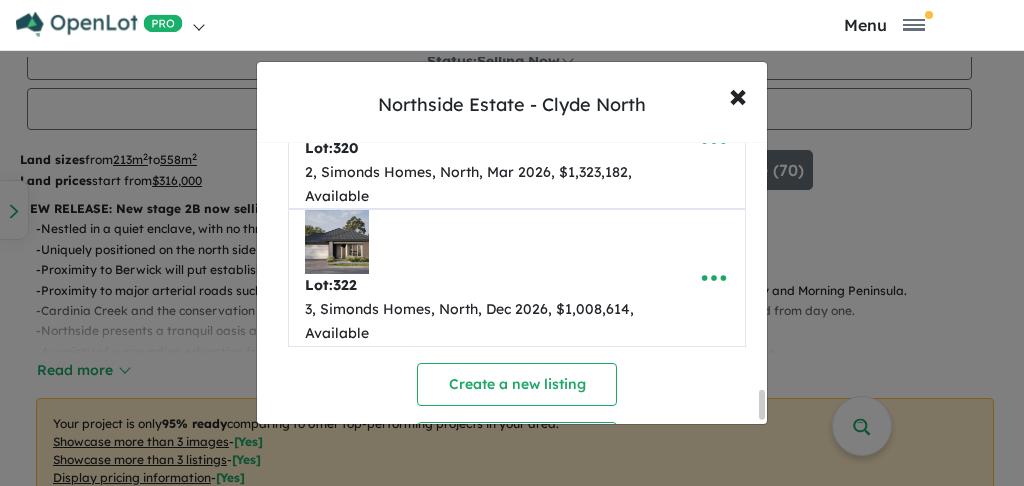 scroll, scrollTop: 5266, scrollLeft: 0, axis: vertical 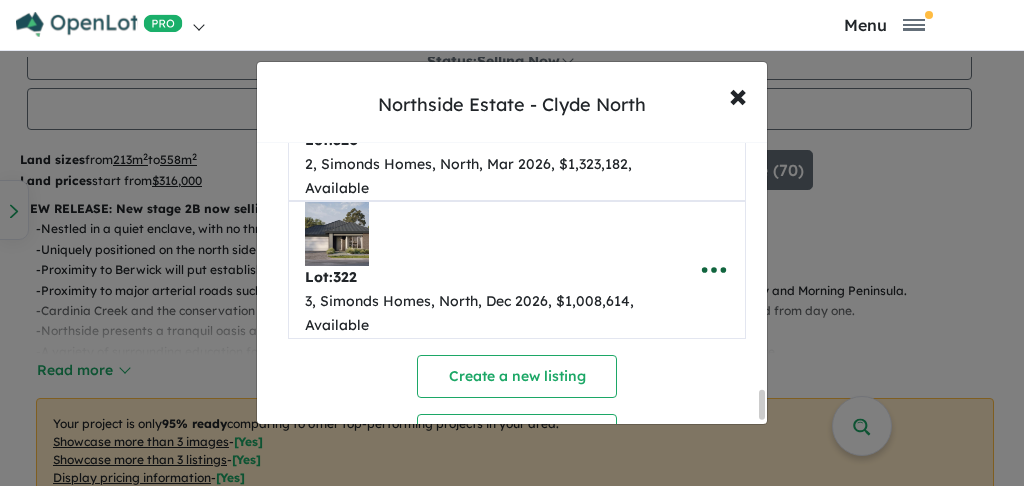 click at bounding box center (714, 270) 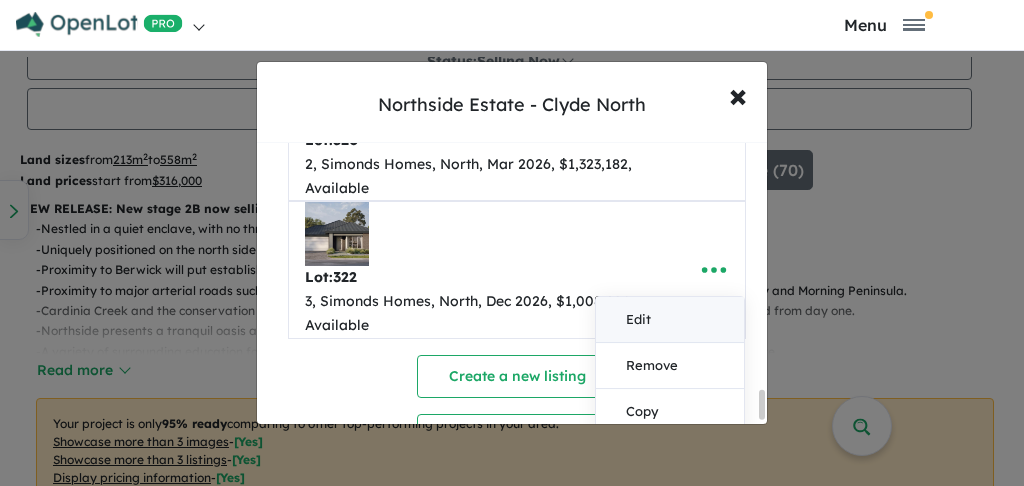 click on "Edit" at bounding box center (670, 320) 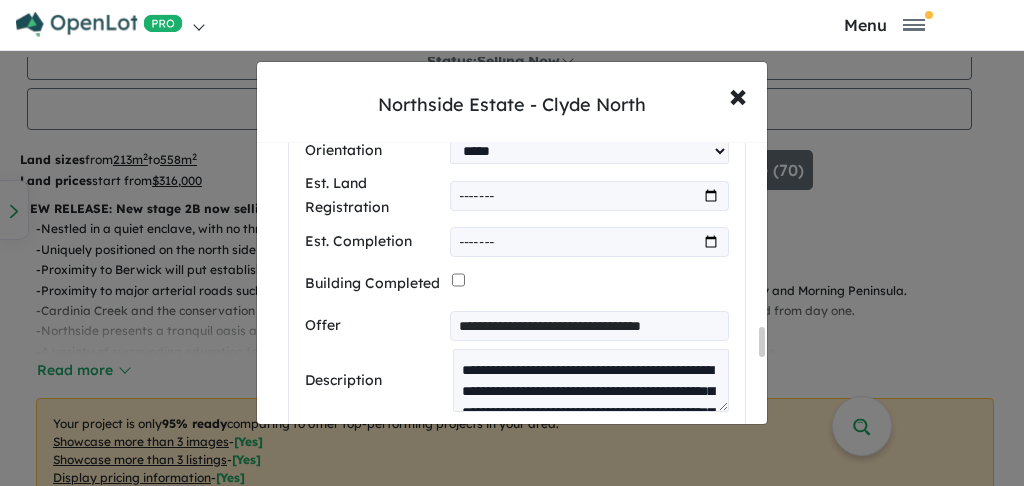scroll, scrollTop: 5976, scrollLeft: 0, axis: vertical 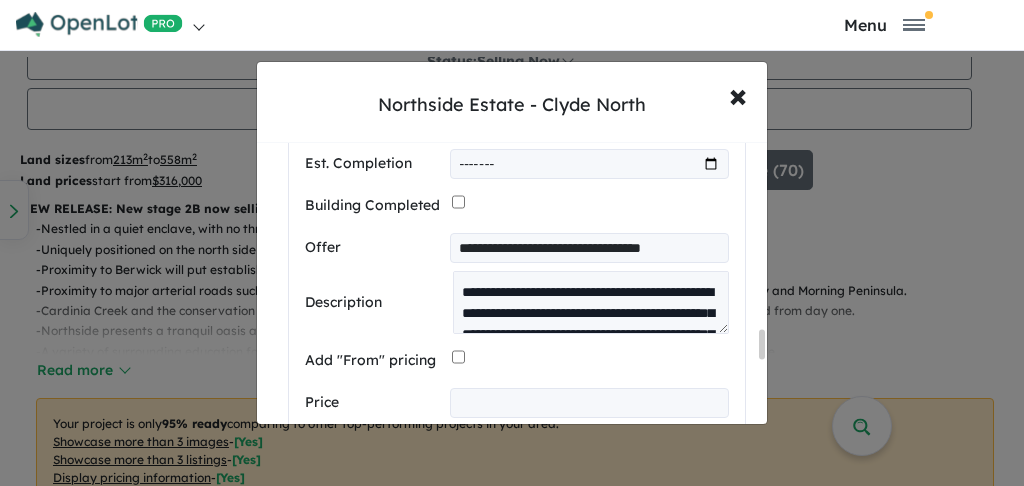 click on "**********" at bounding box center [589, 248] 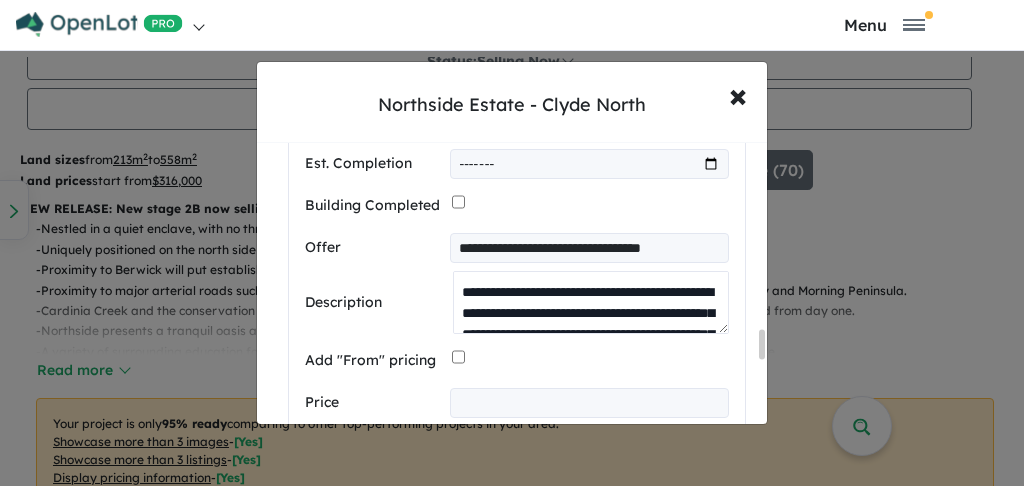 click on "**********" at bounding box center (591, 302) 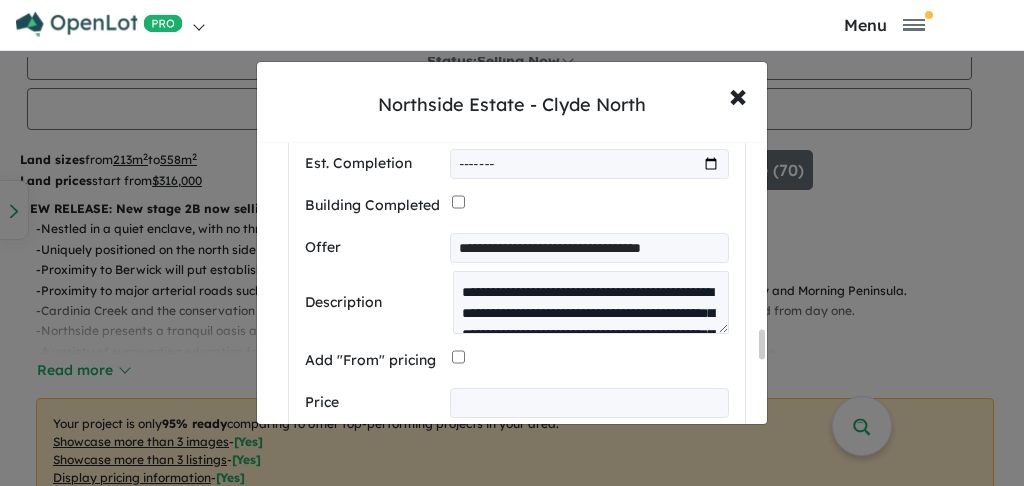 click on "**********" at bounding box center [589, 248] 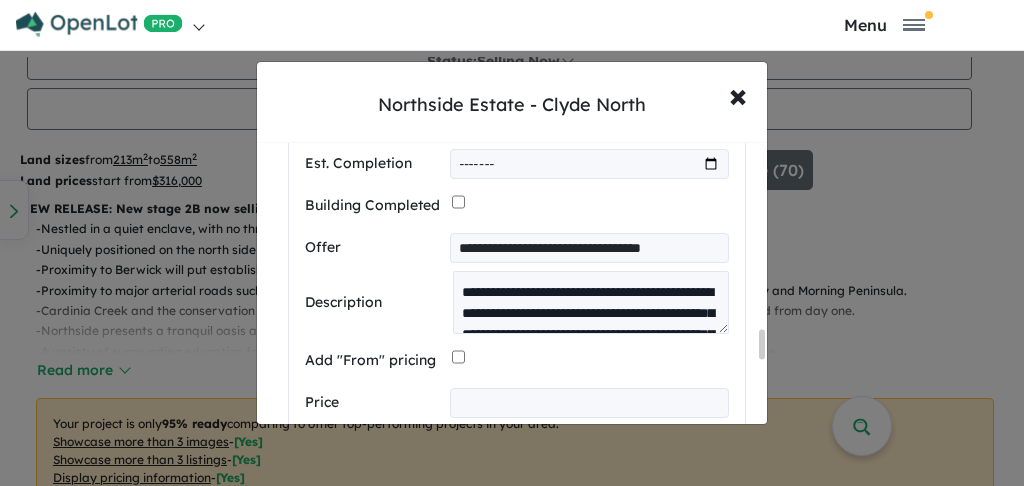 click on "**********" at bounding box center [589, 248] 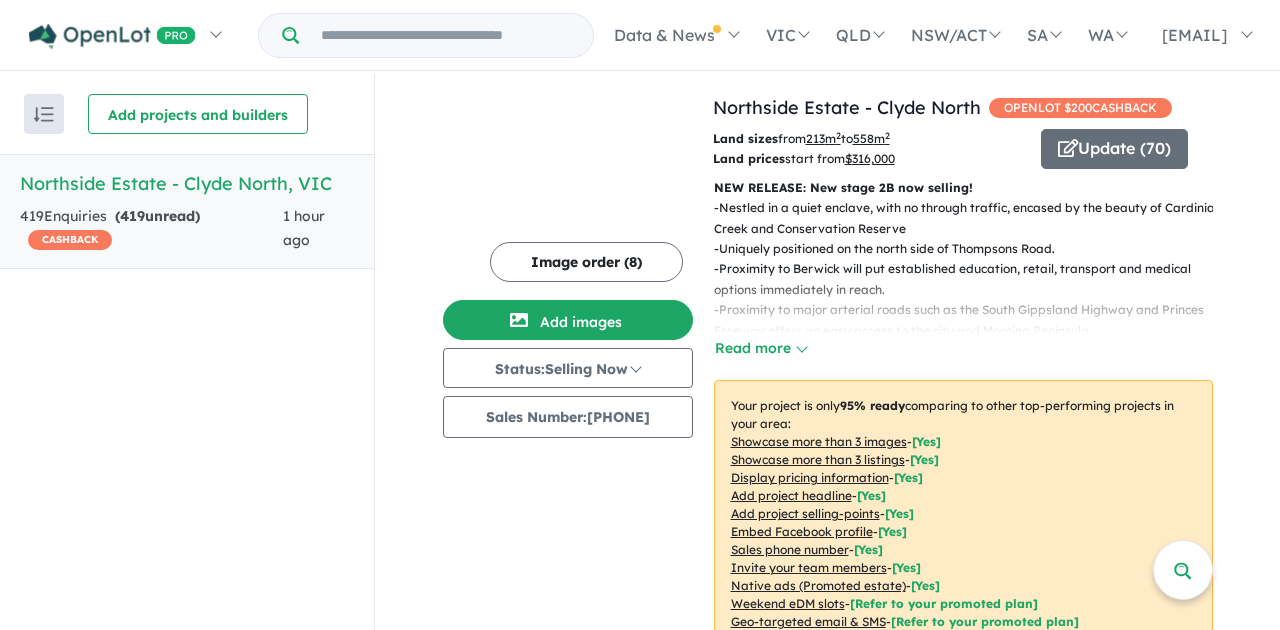 scroll, scrollTop: 0, scrollLeft: 0, axis: both 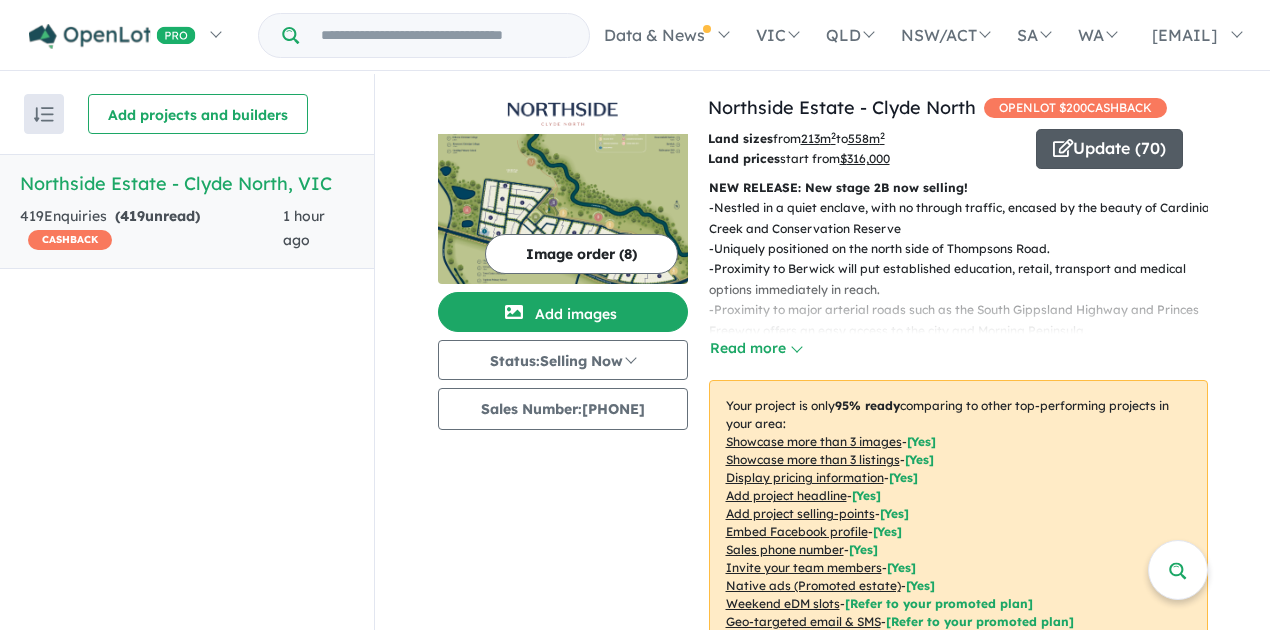 click on "Update ( 70 )" at bounding box center [1109, 149] 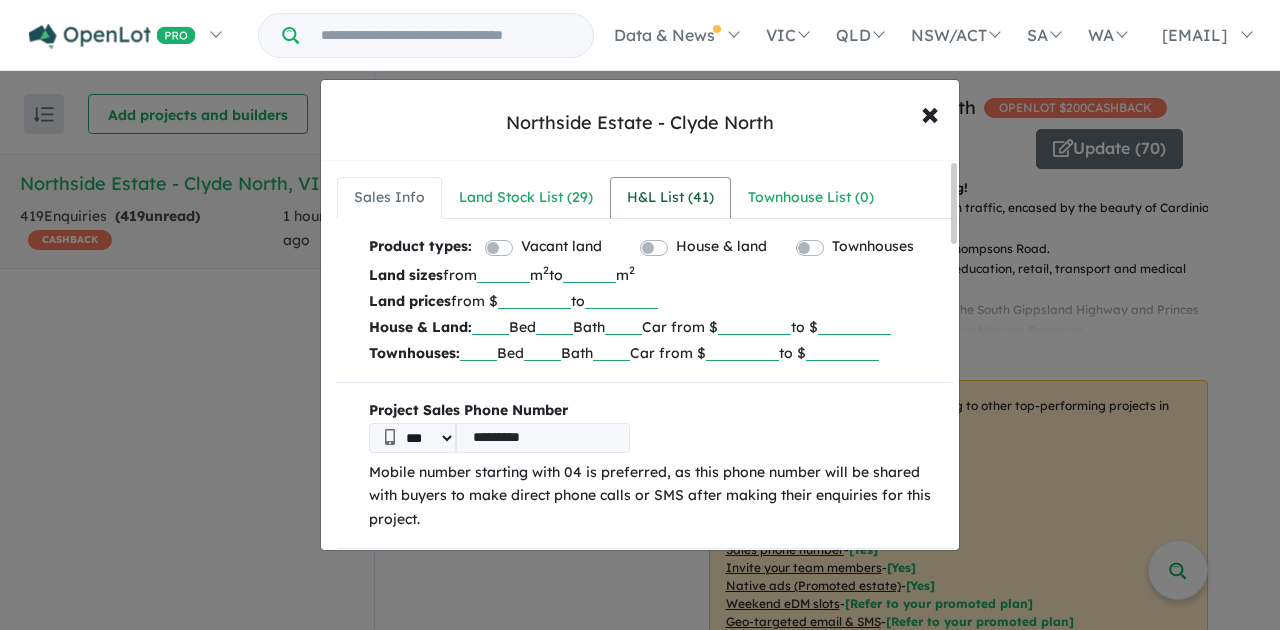click on "H&L List ( 41 )" at bounding box center (670, 198) 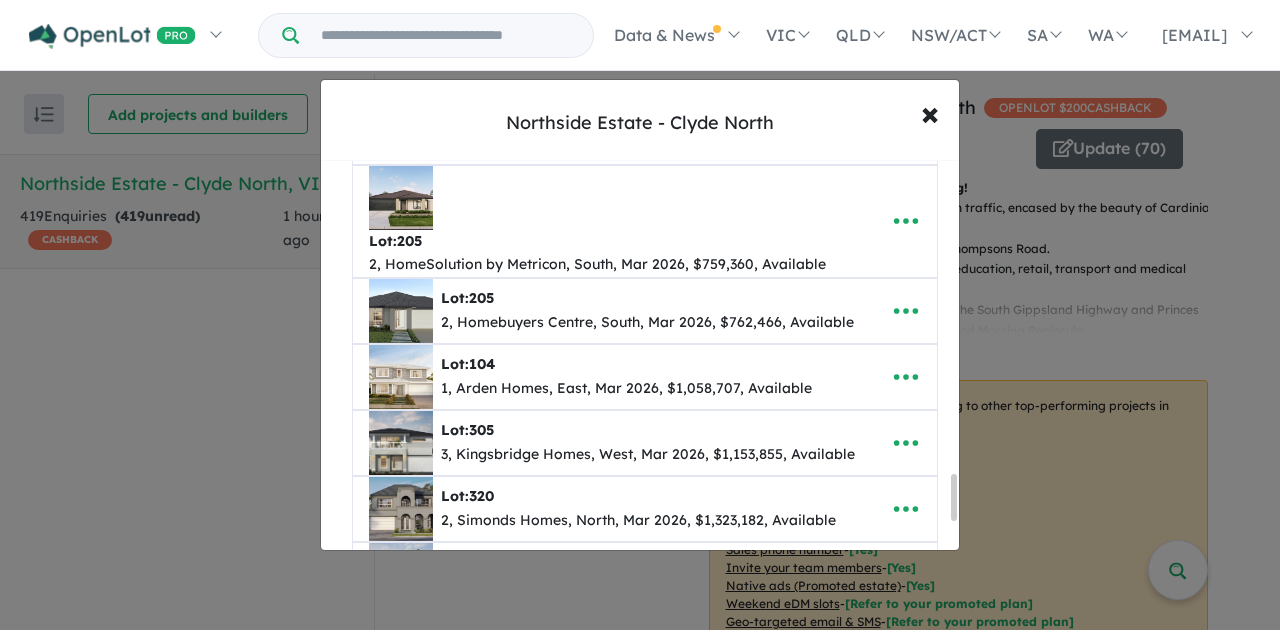 scroll, scrollTop: 2703, scrollLeft: 0, axis: vertical 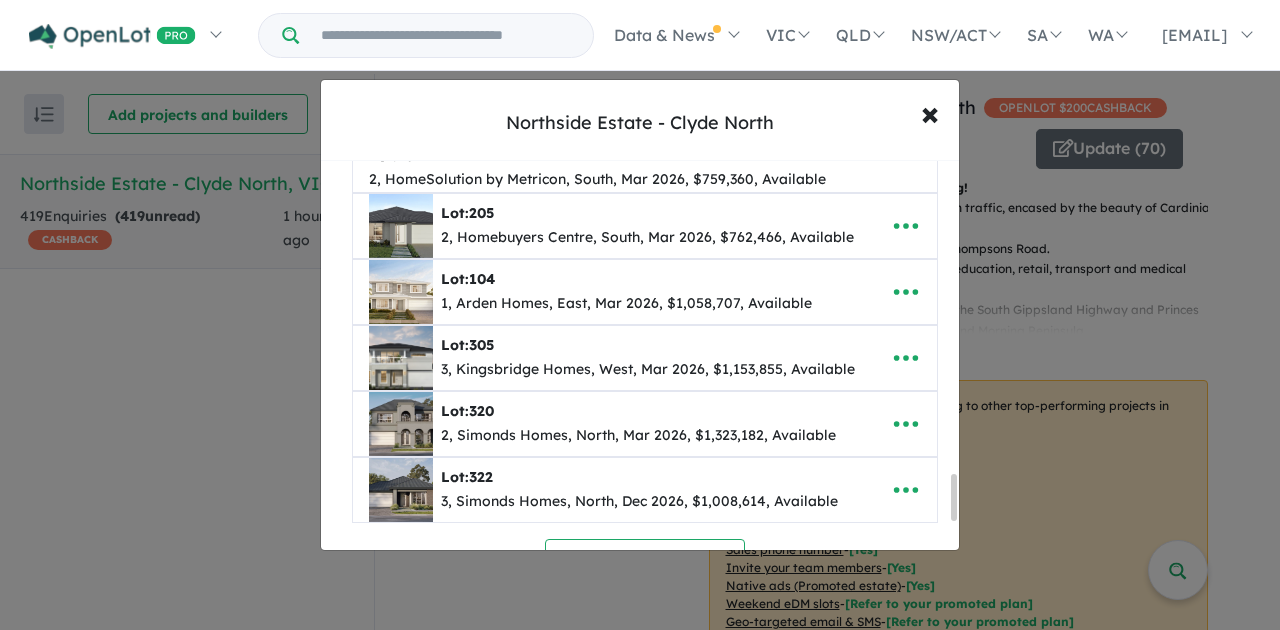 drag, startPoint x: 952, startPoint y: 210, endPoint x: 898, endPoint y: 514, distance: 308.75882 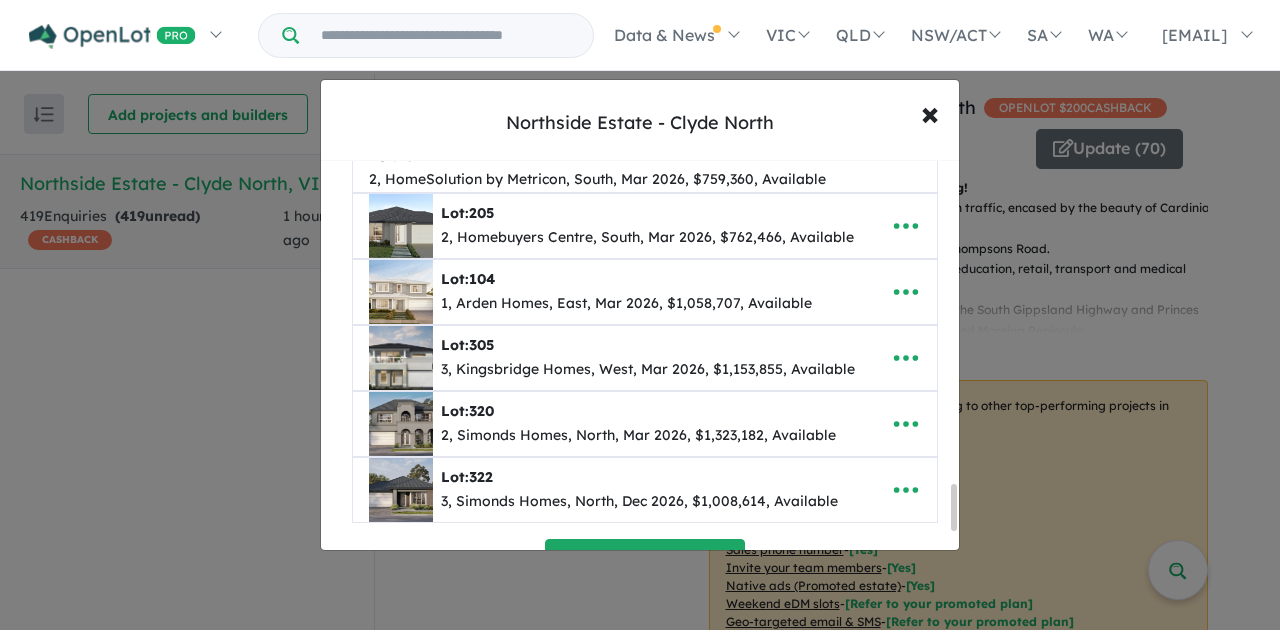 click on "Create a new listing" at bounding box center (645, 560) 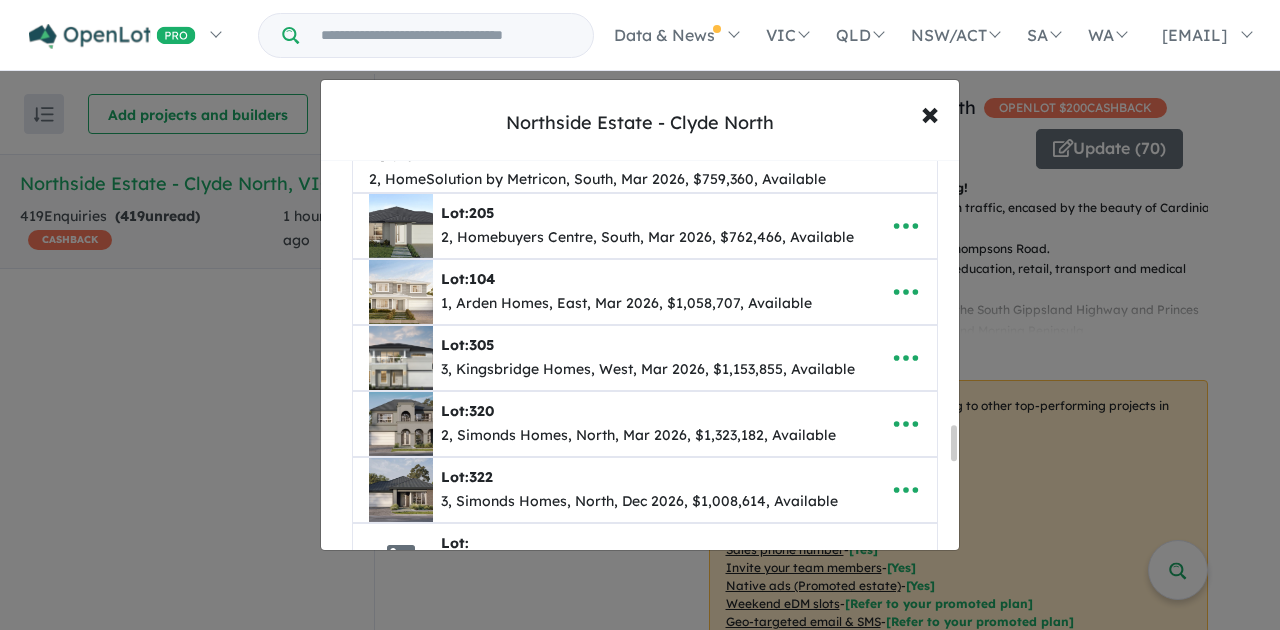 scroll, scrollTop: 2936, scrollLeft: 0, axis: vertical 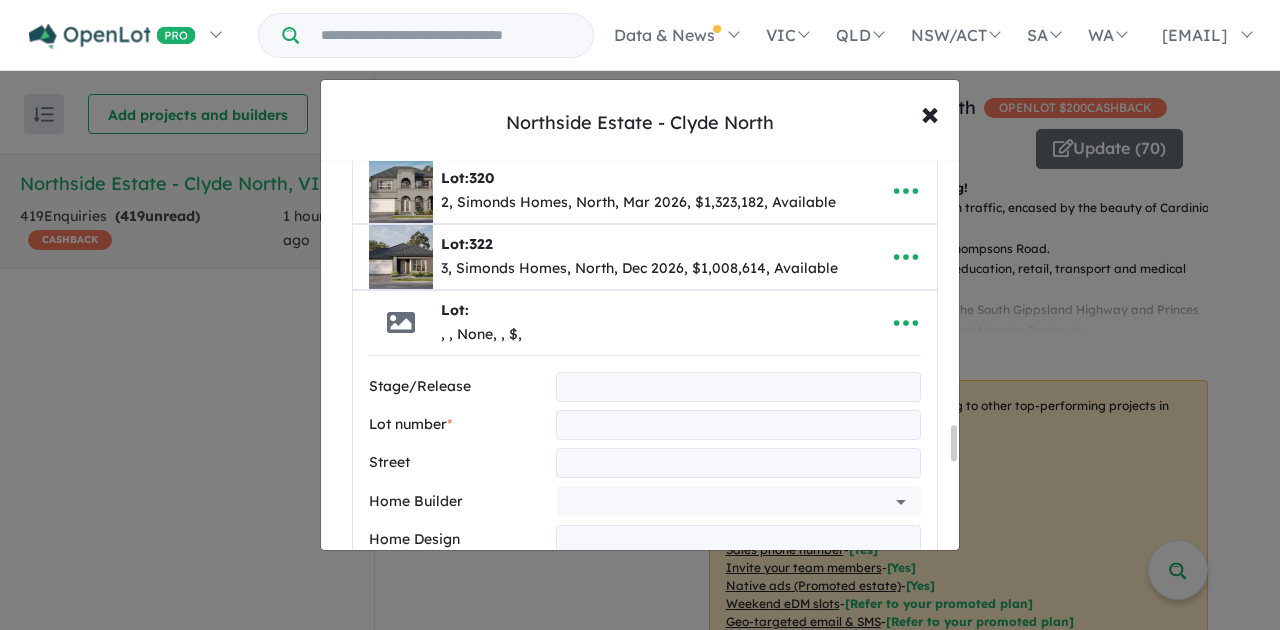 click at bounding box center [738, 387] 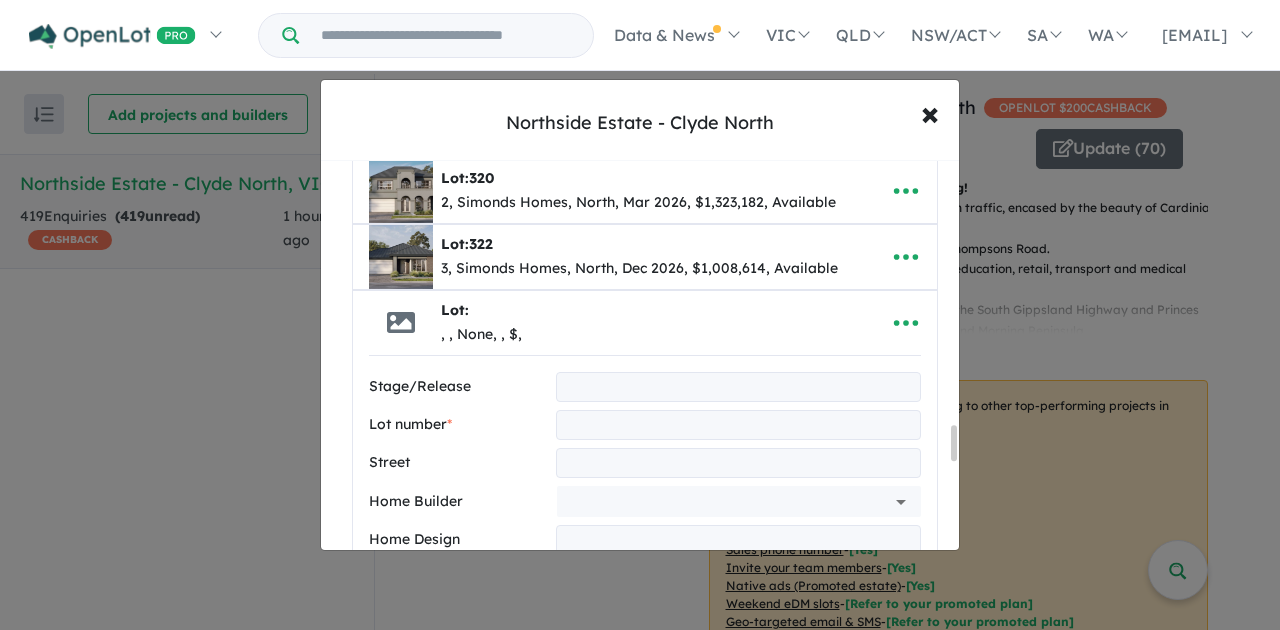 click at bounding box center [738, 387] 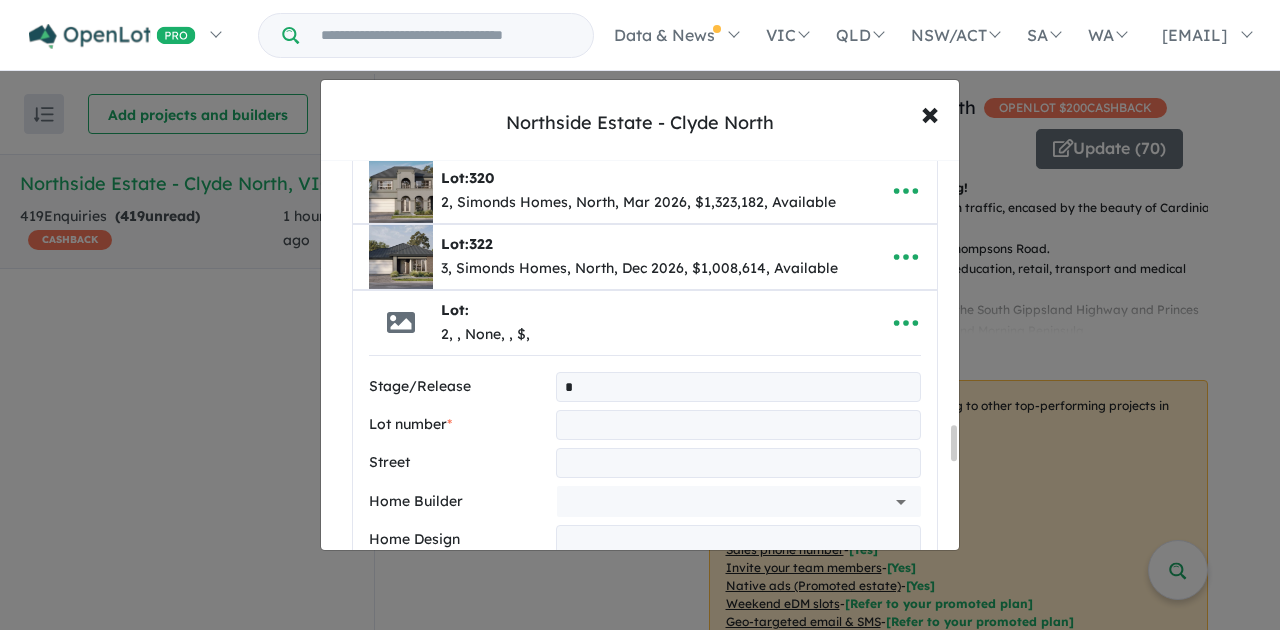 type on "*" 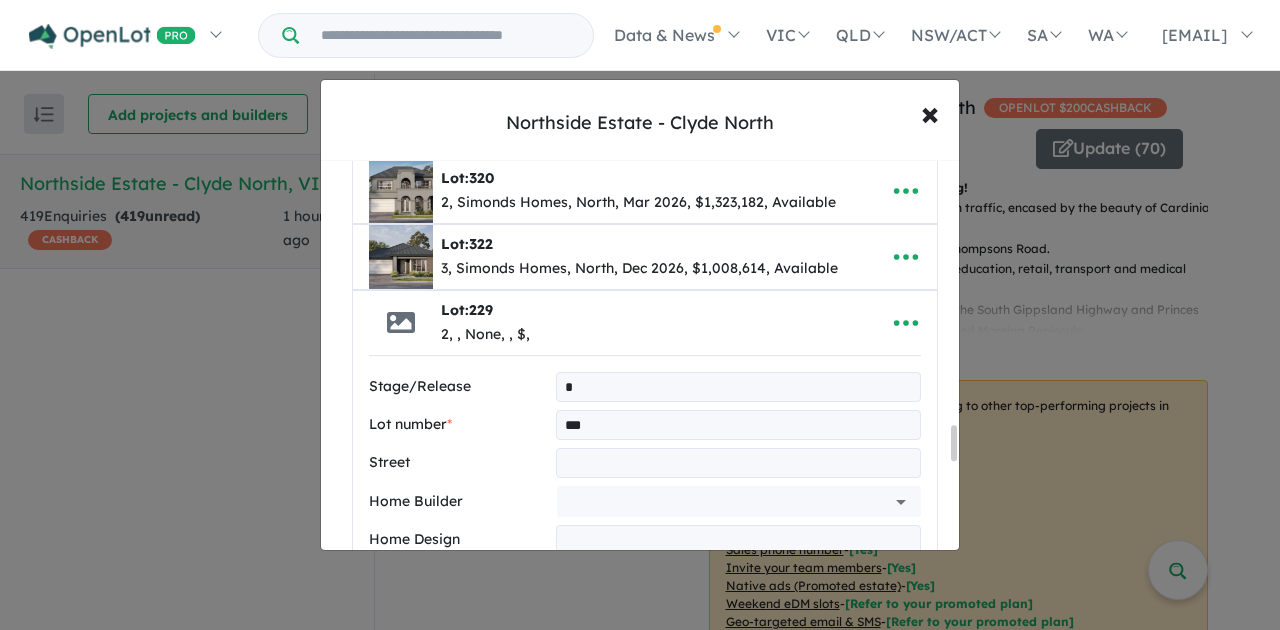type on "***" 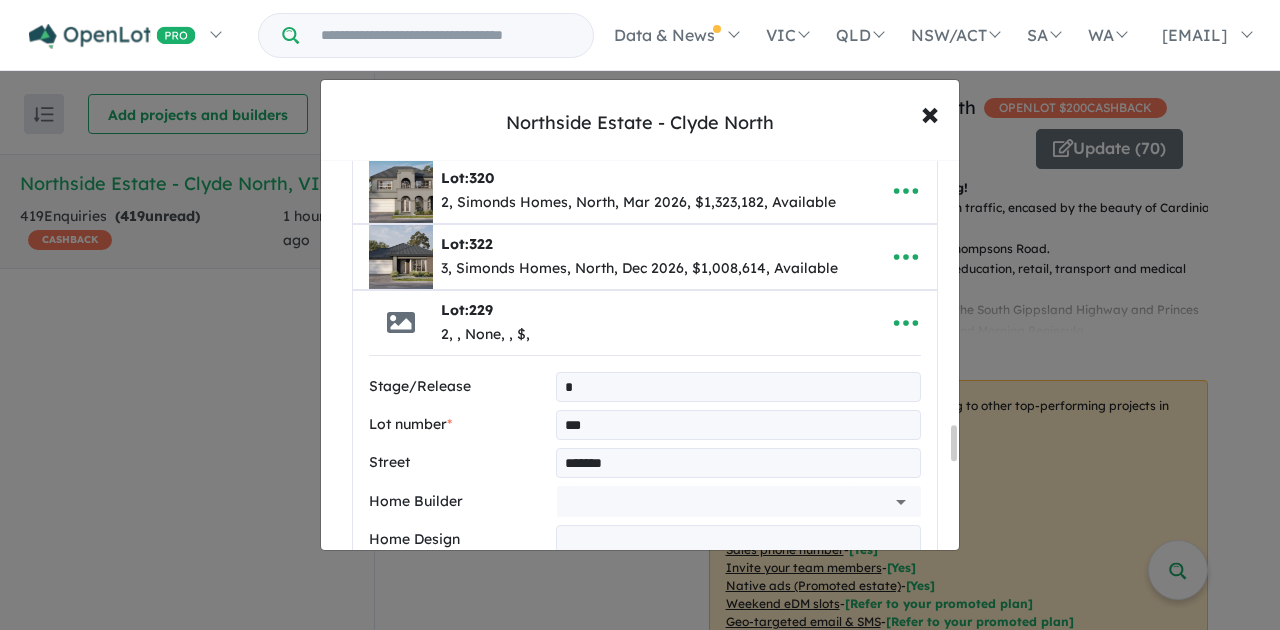 type on "*******" 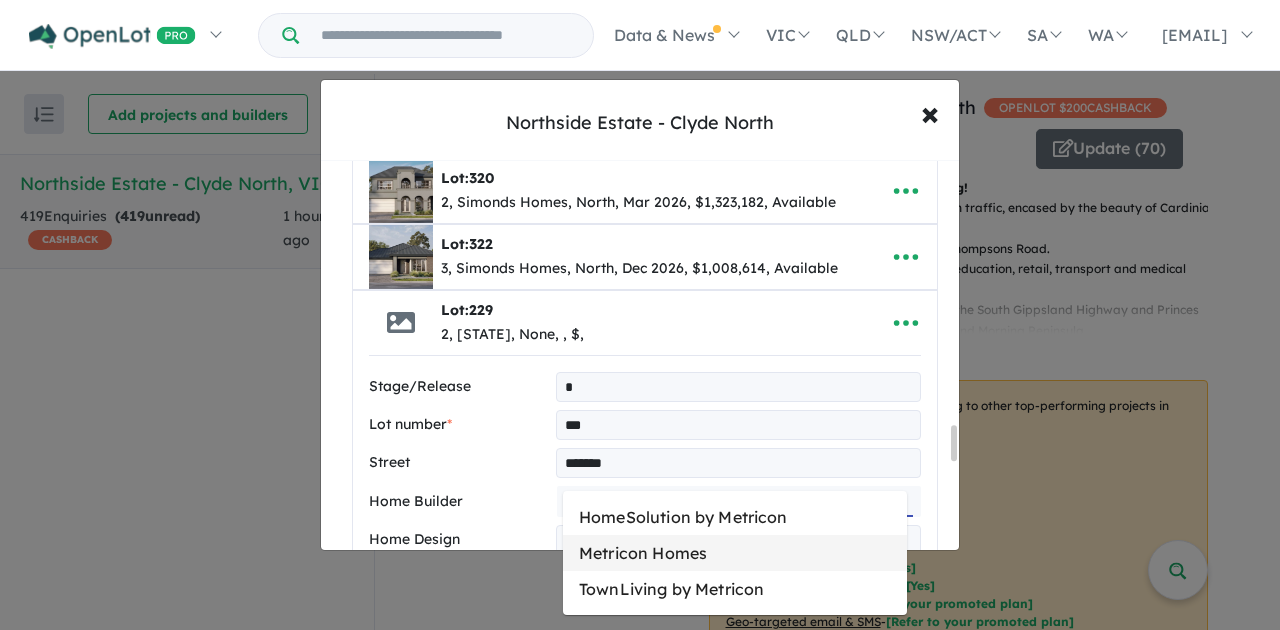 click on "Metricon Homes" at bounding box center [735, 553] 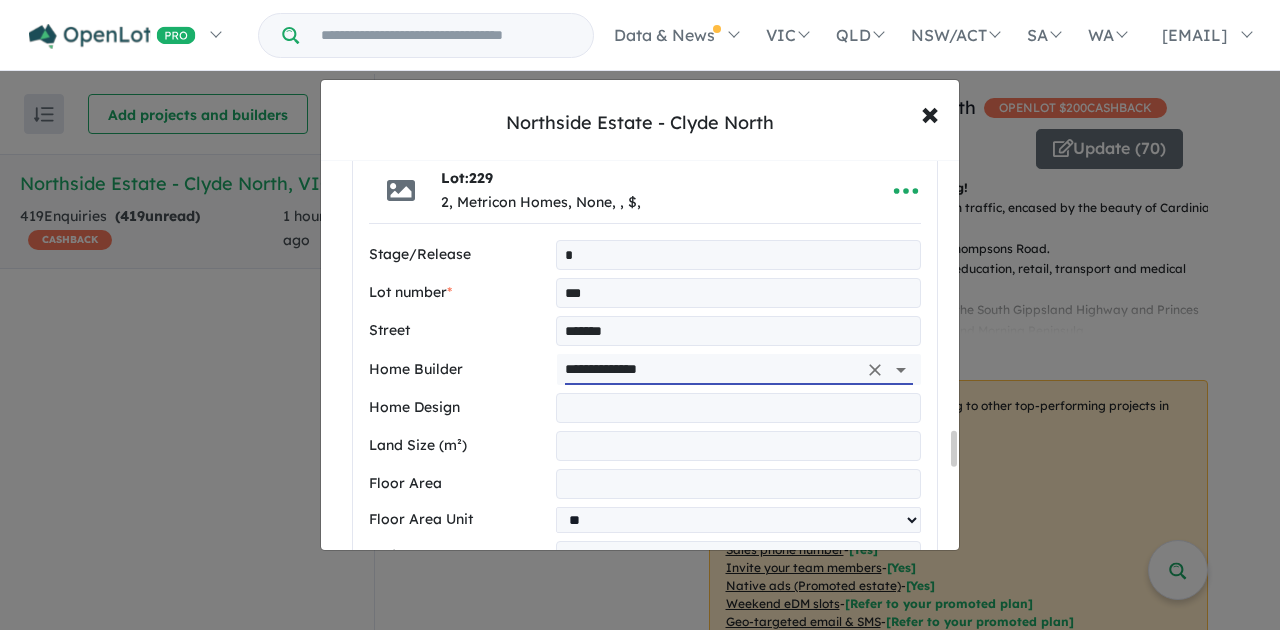 scroll, scrollTop: 3070, scrollLeft: 0, axis: vertical 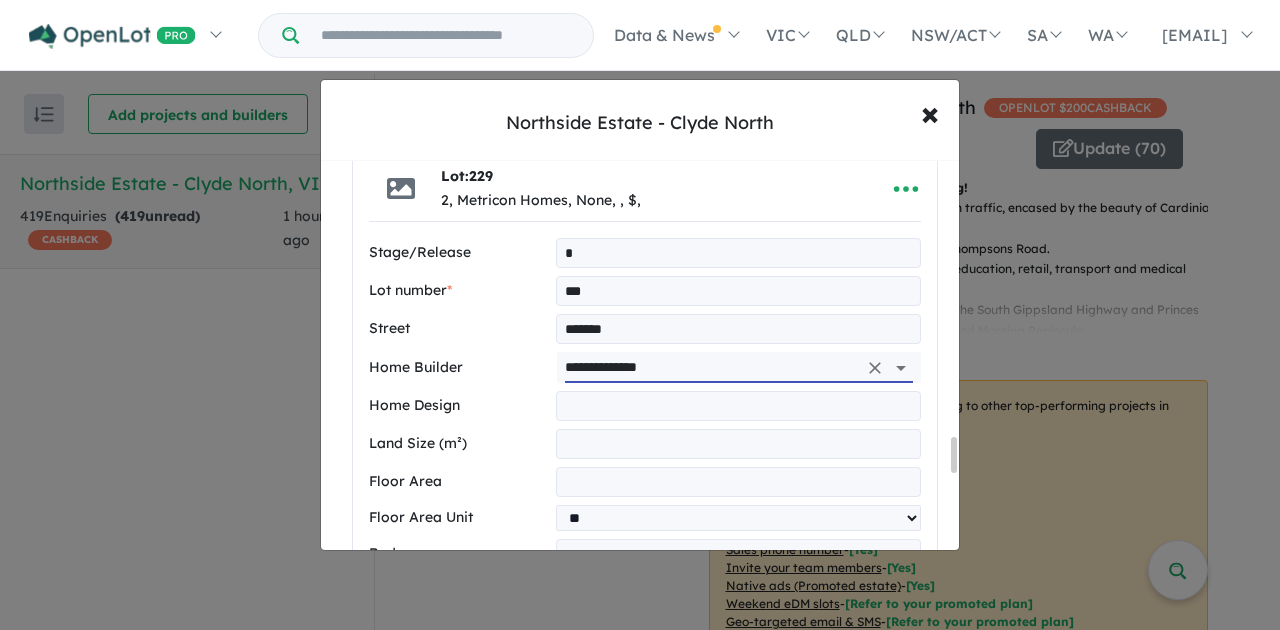 type on "**********" 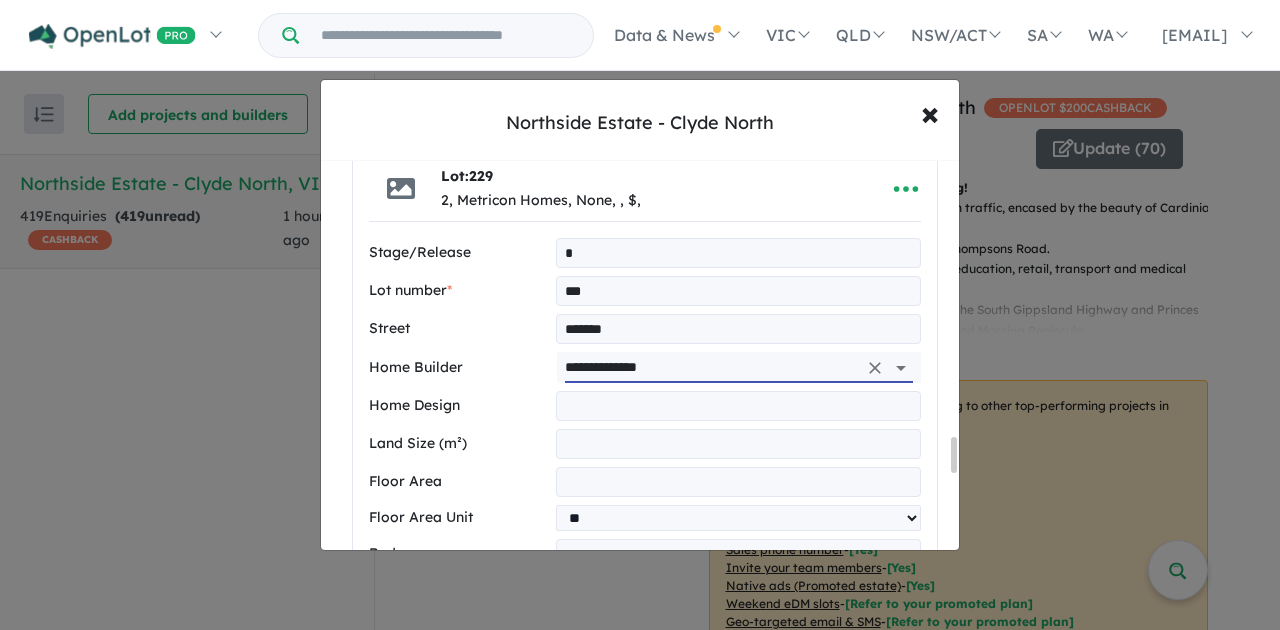 click at bounding box center [738, 406] 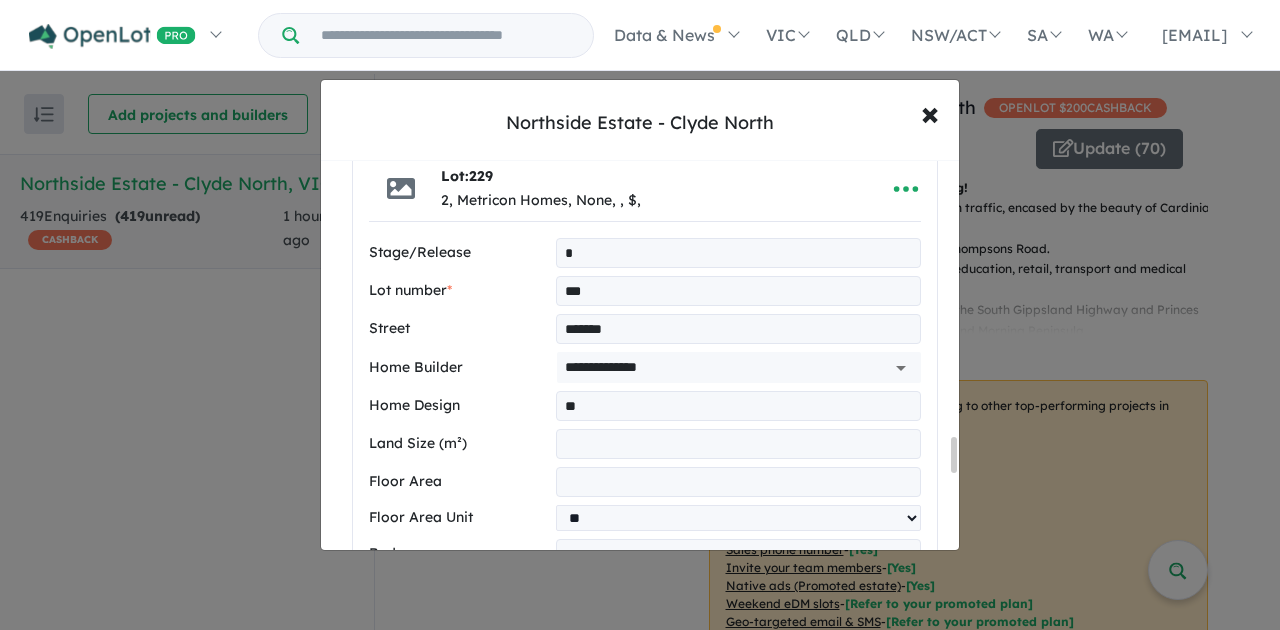 drag, startPoint x: 614, startPoint y: 375, endPoint x: 522, endPoint y: 367, distance: 92.34717 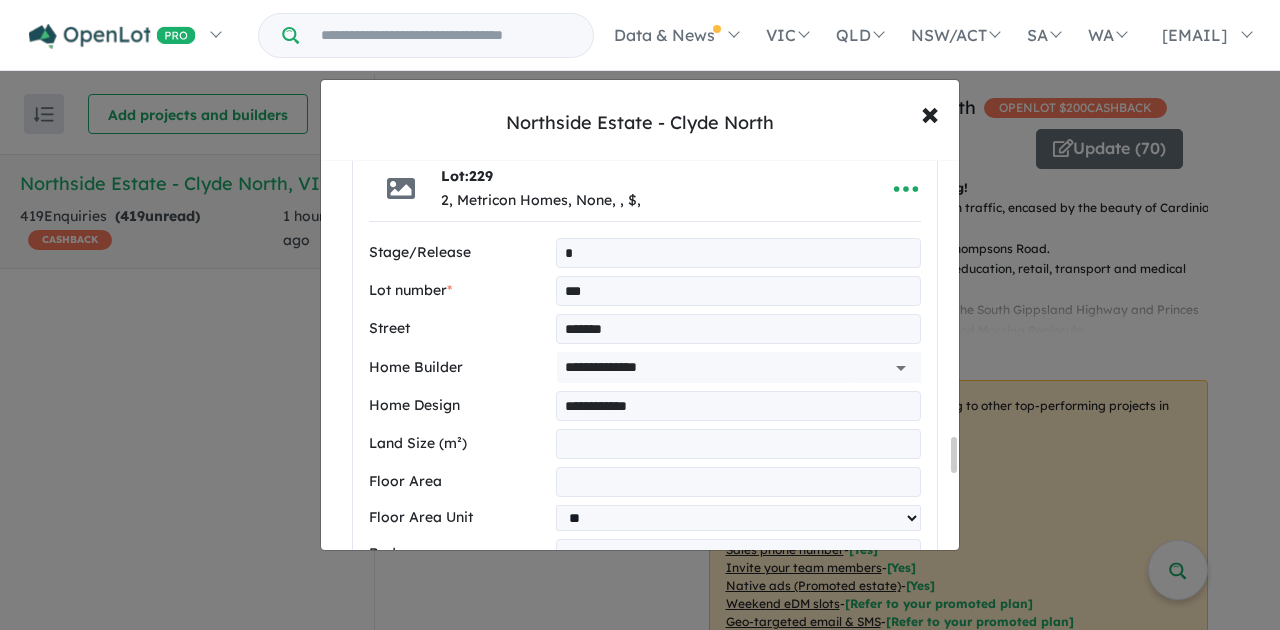type on "**********" 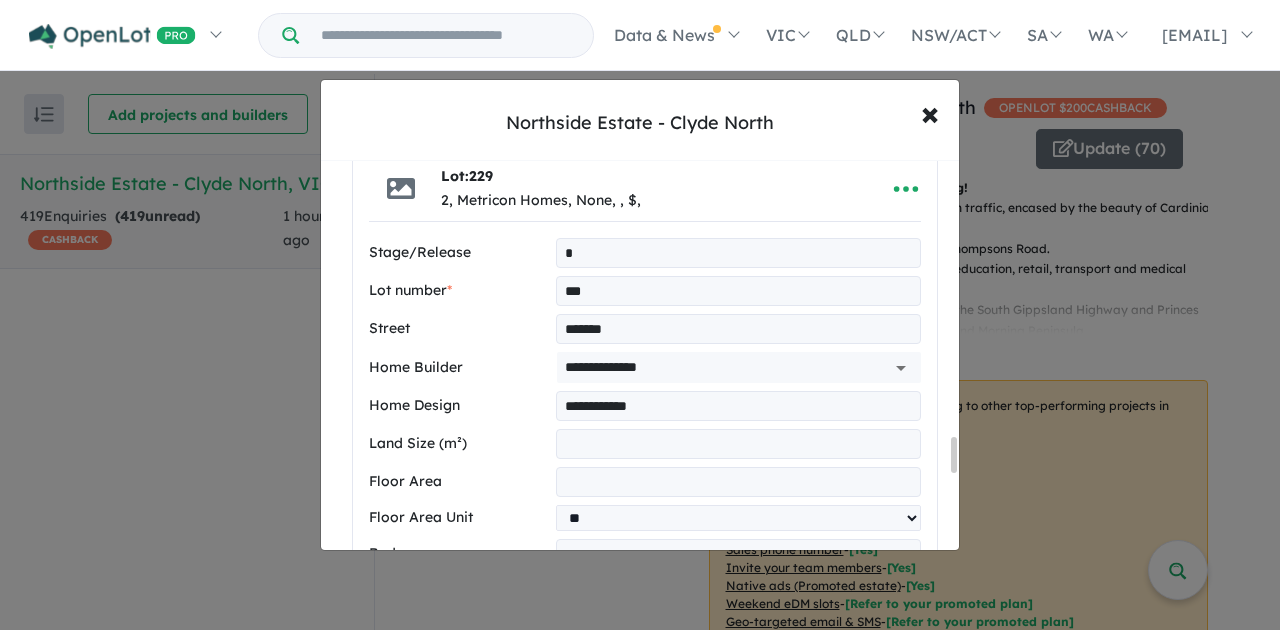 click at bounding box center [738, 554] 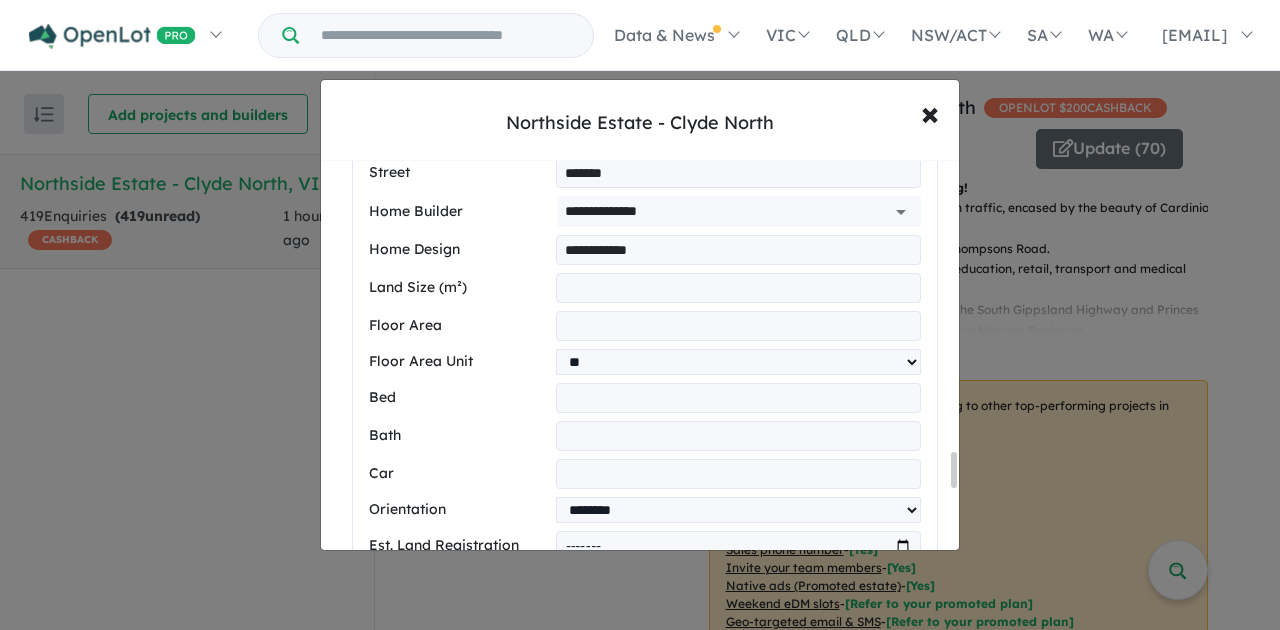 scroll, scrollTop: 3282, scrollLeft: 0, axis: vertical 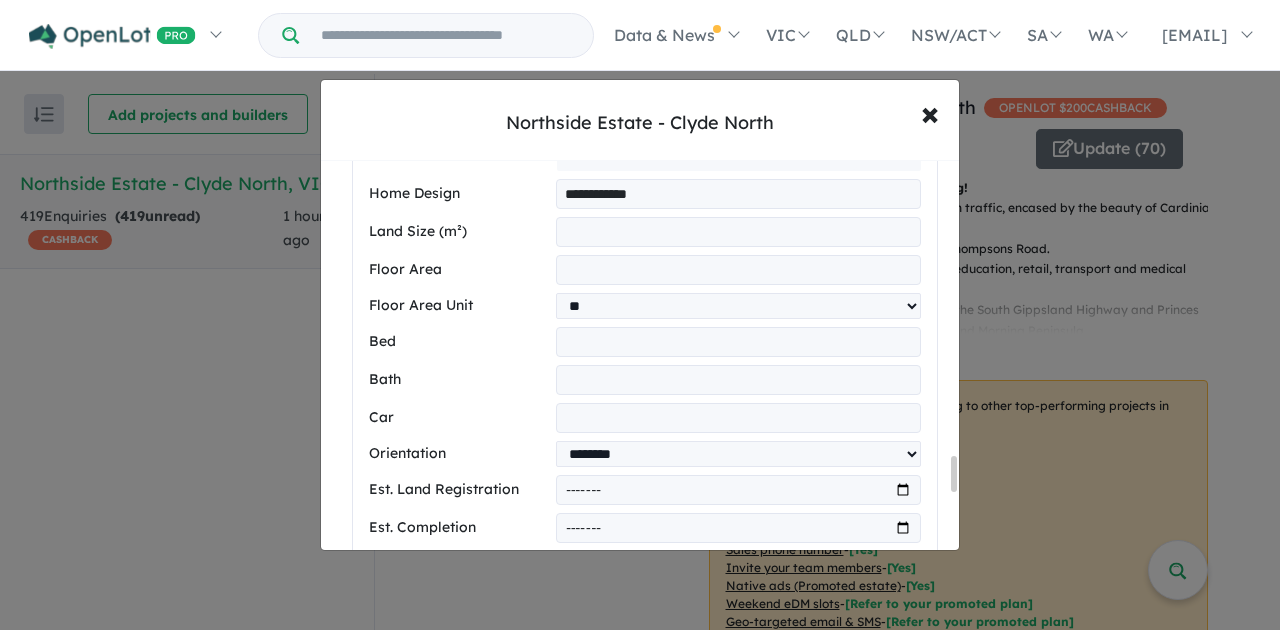drag, startPoint x: 952, startPoint y: 454, endPoint x: 946, endPoint y: 473, distance: 19.924858 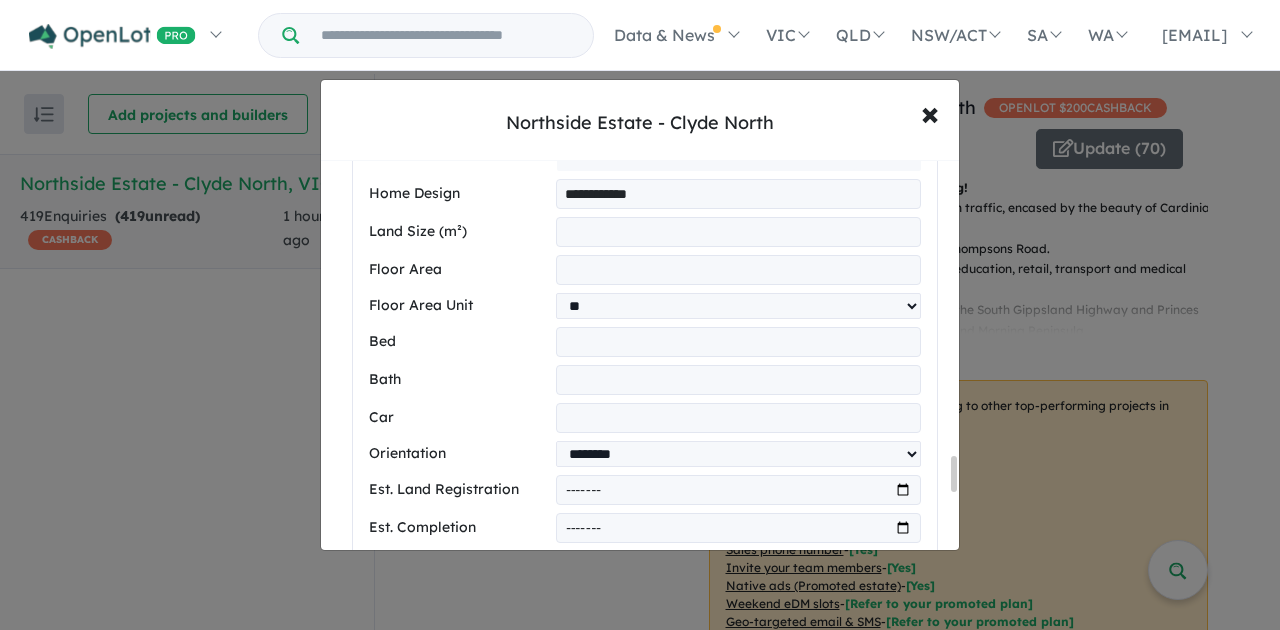 click at bounding box center (738, 380) 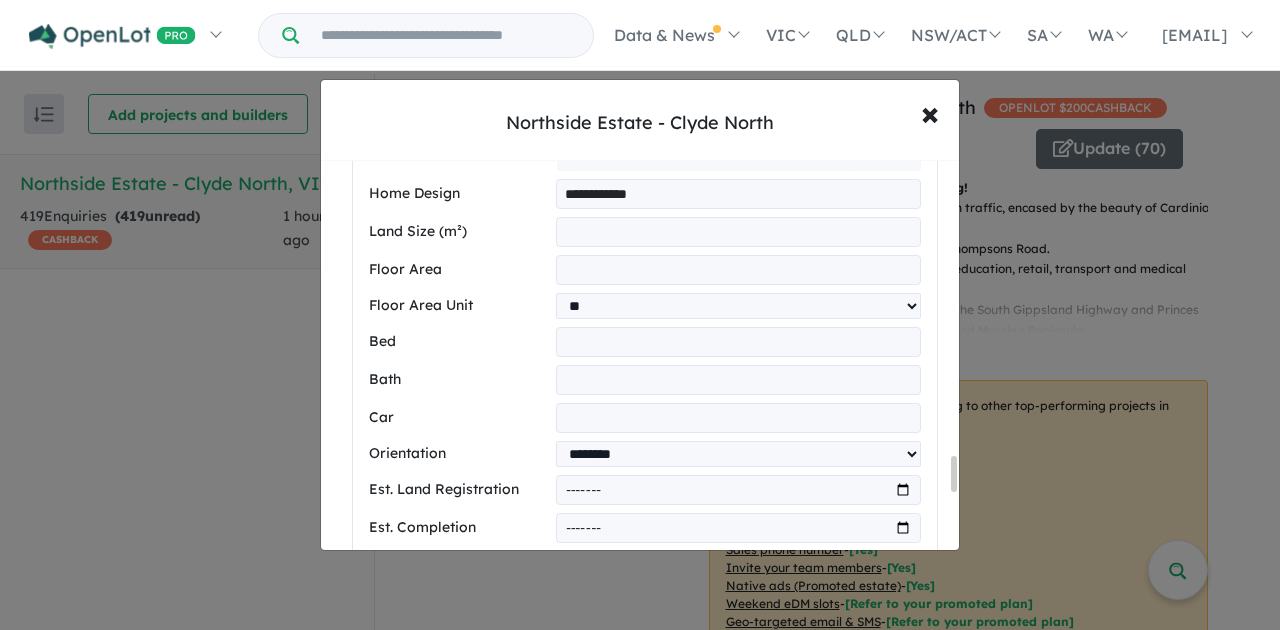 type on "*" 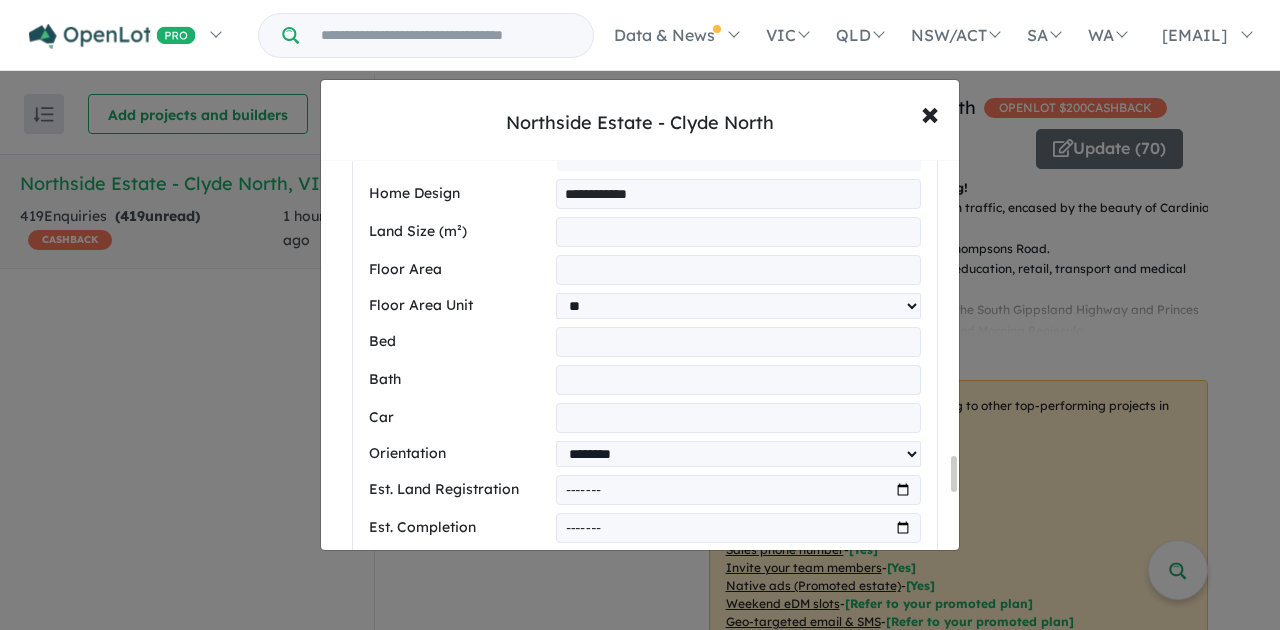 click at bounding box center [738, 418] 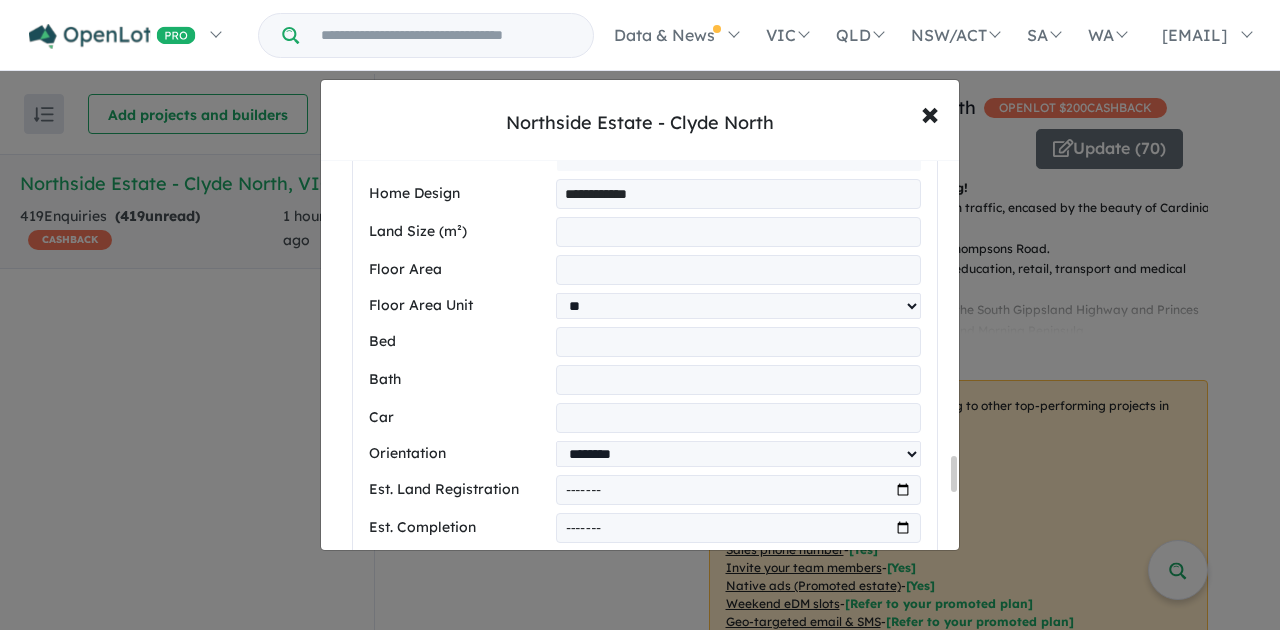 type on "*" 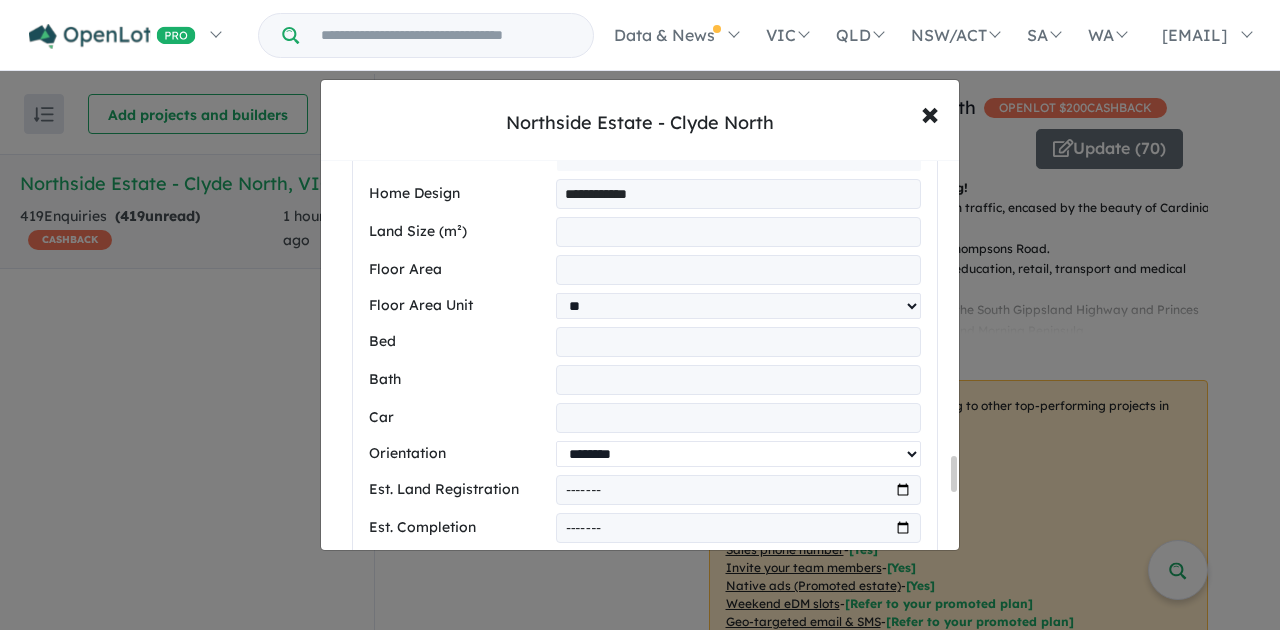 click on "**********" at bounding box center (738, 454) 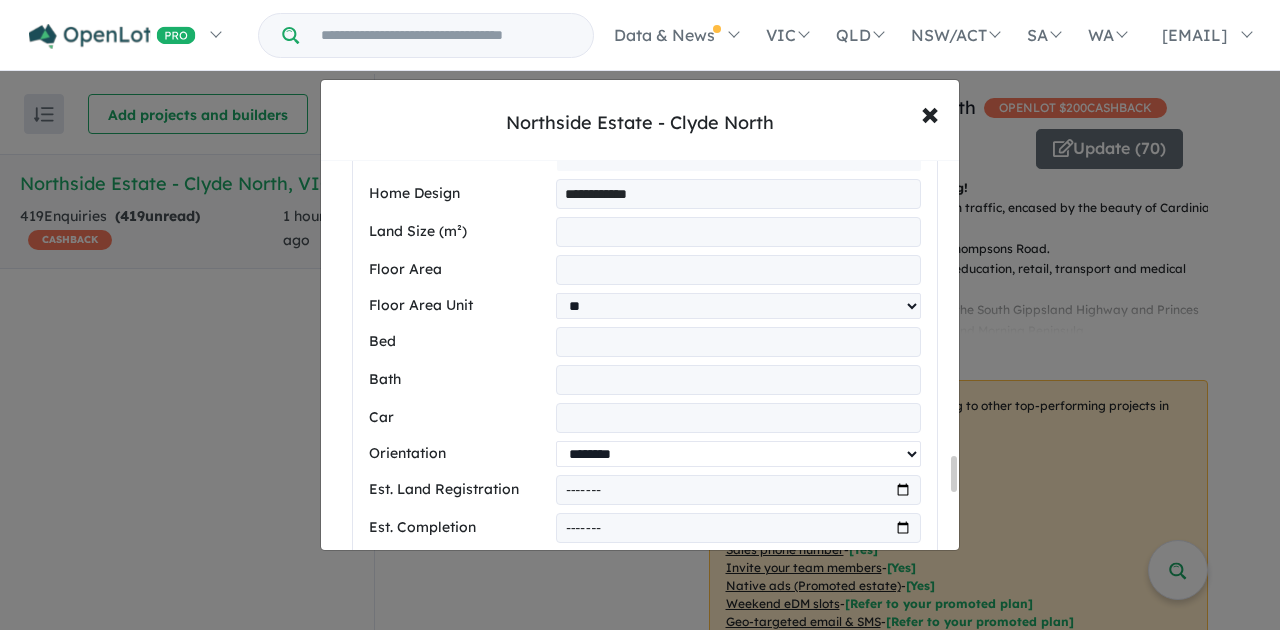 select on "*****" 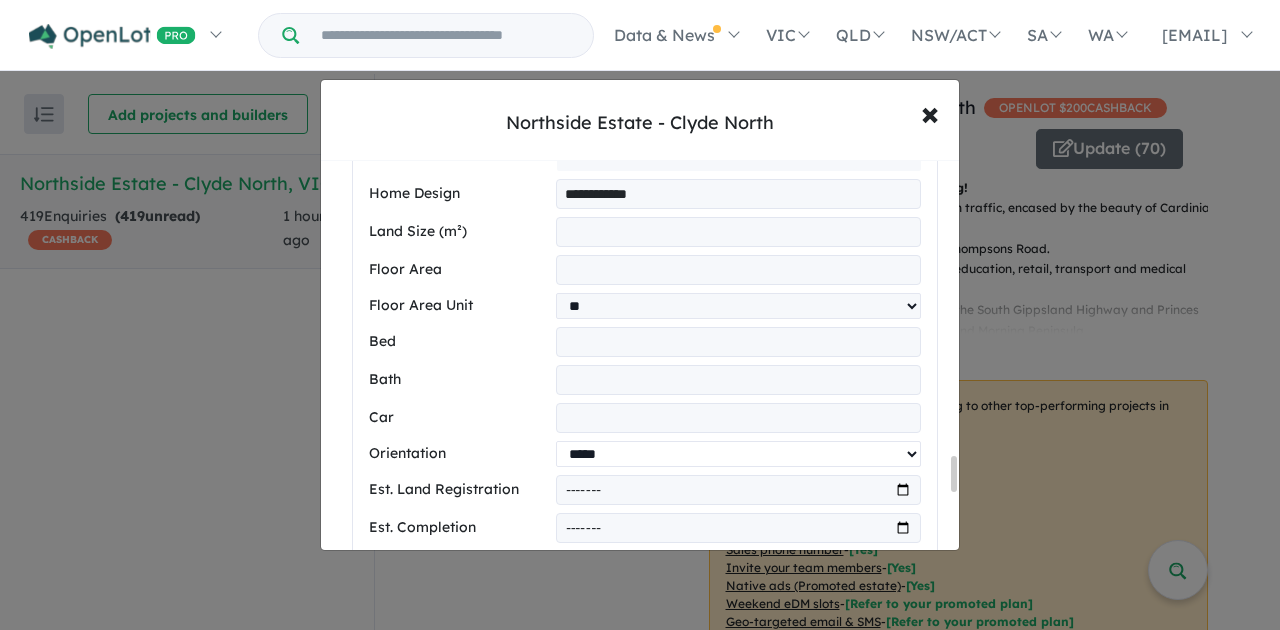 click on "**********" at bounding box center (738, 454) 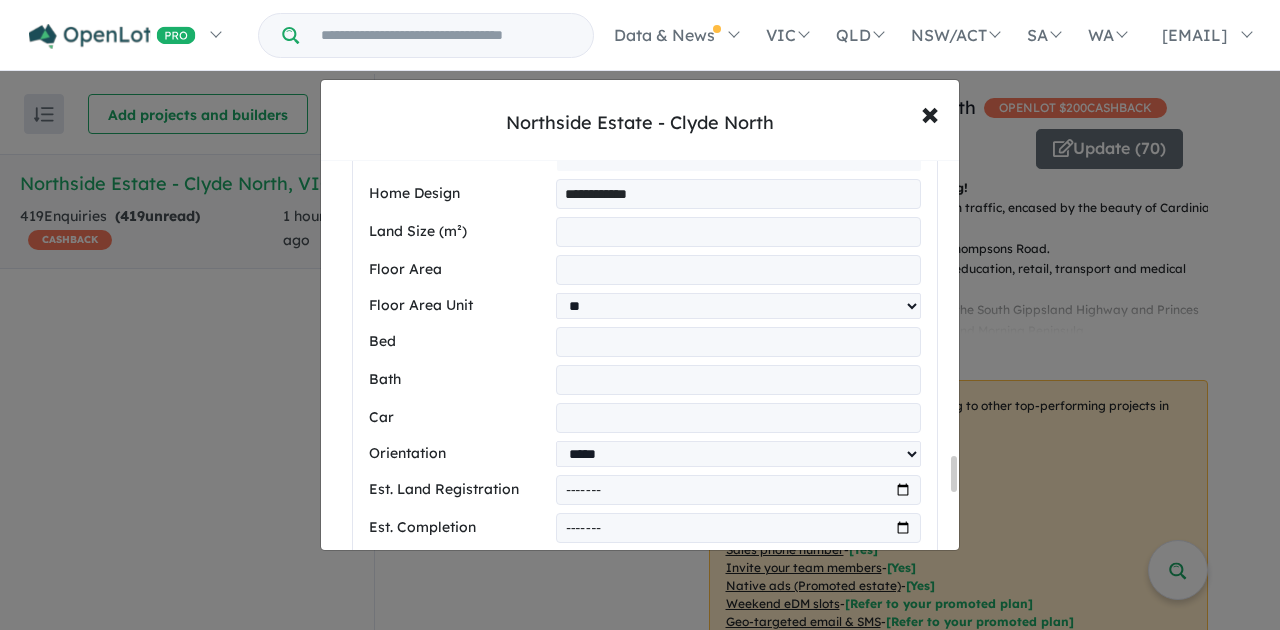 click at bounding box center (738, 490) 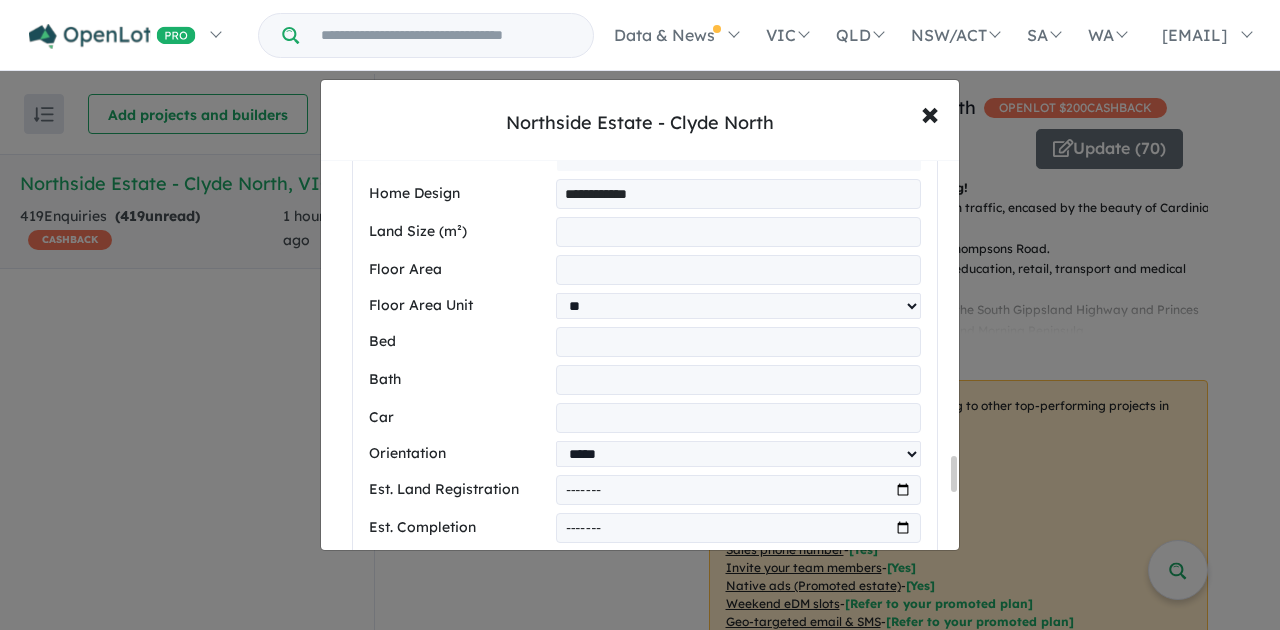 type on "*******" 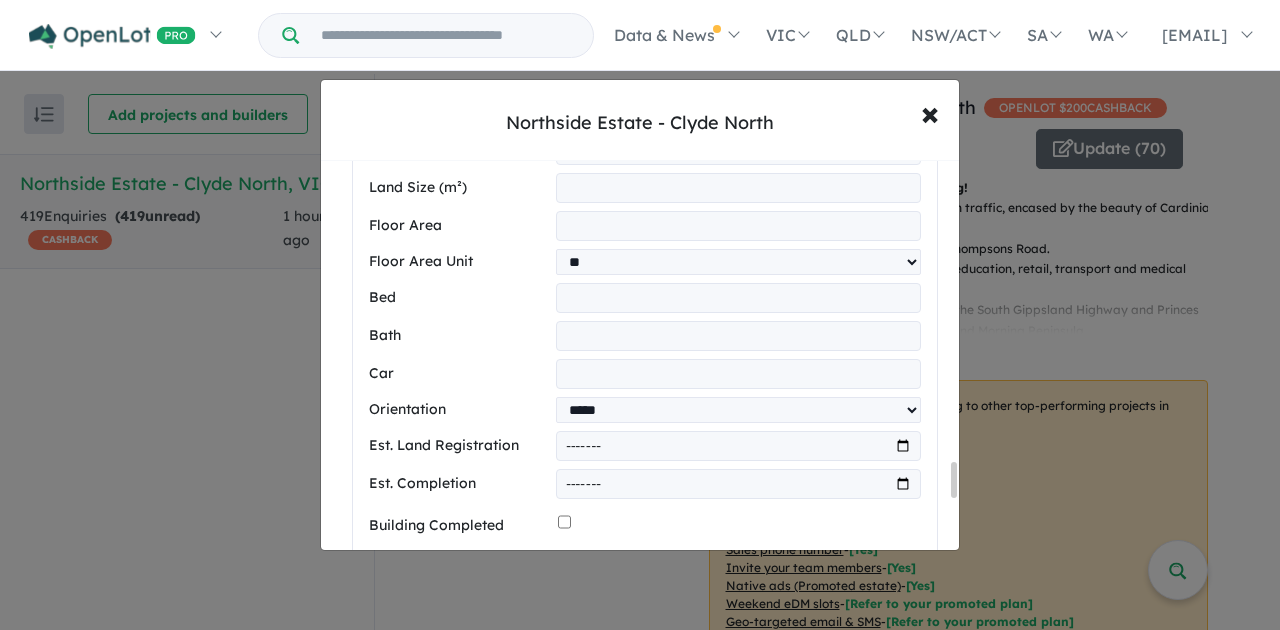 scroll, scrollTop: 3349, scrollLeft: 0, axis: vertical 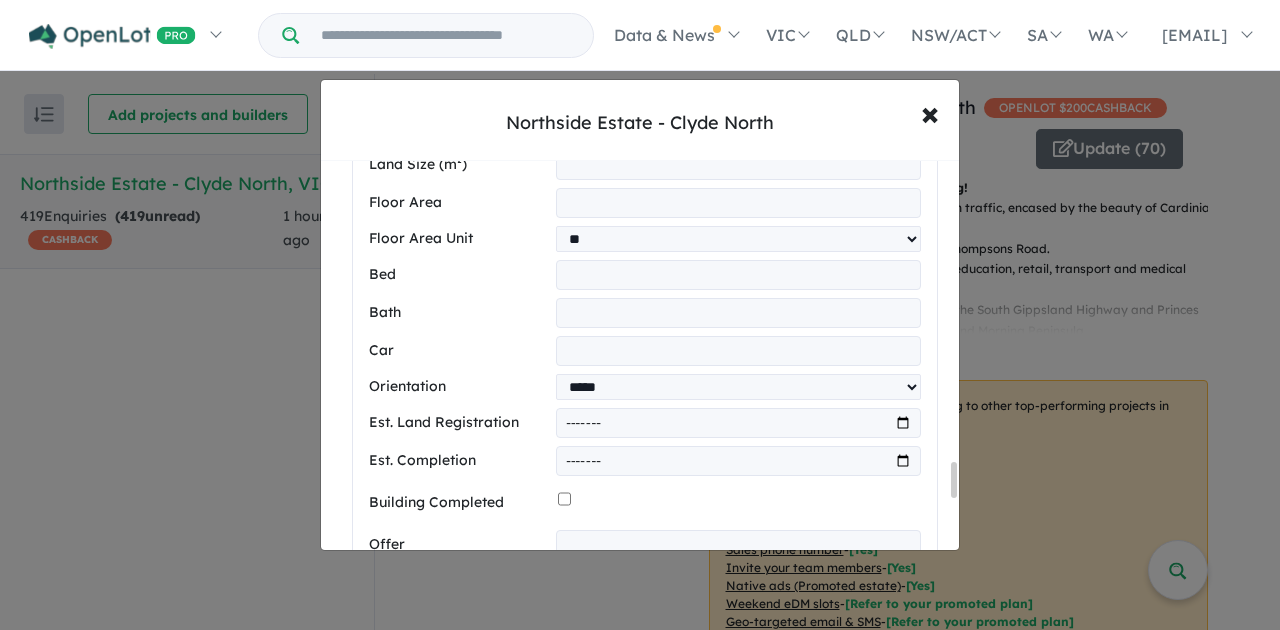 click at bounding box center (738, 461) 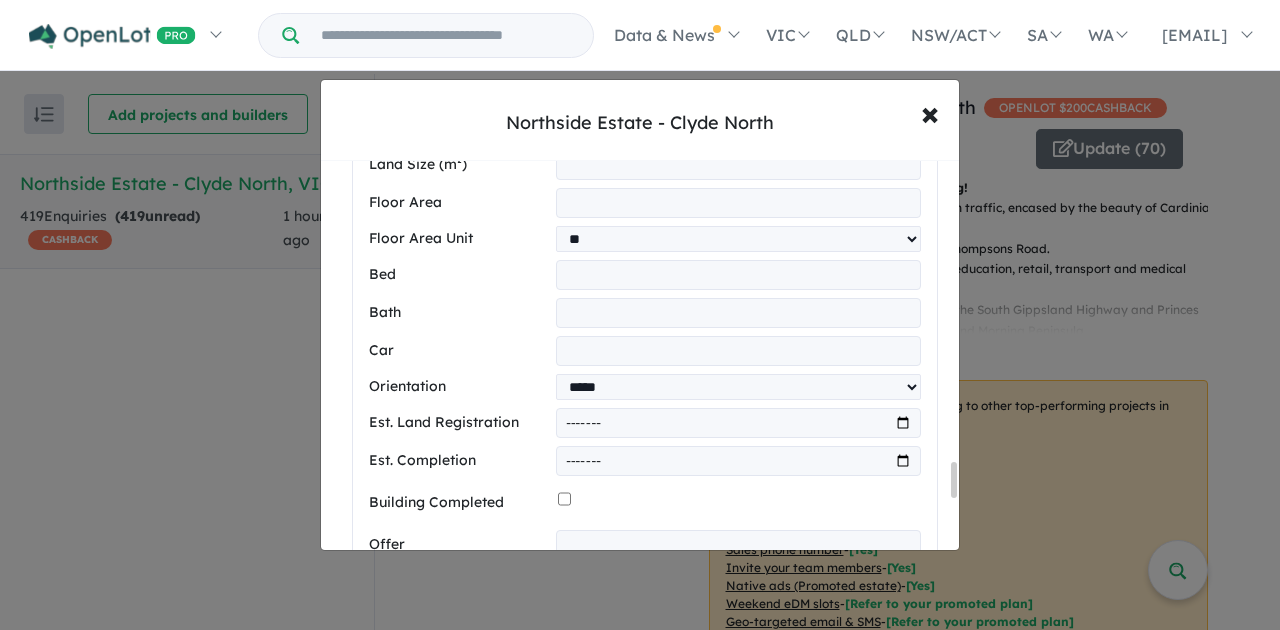 type on "*******" 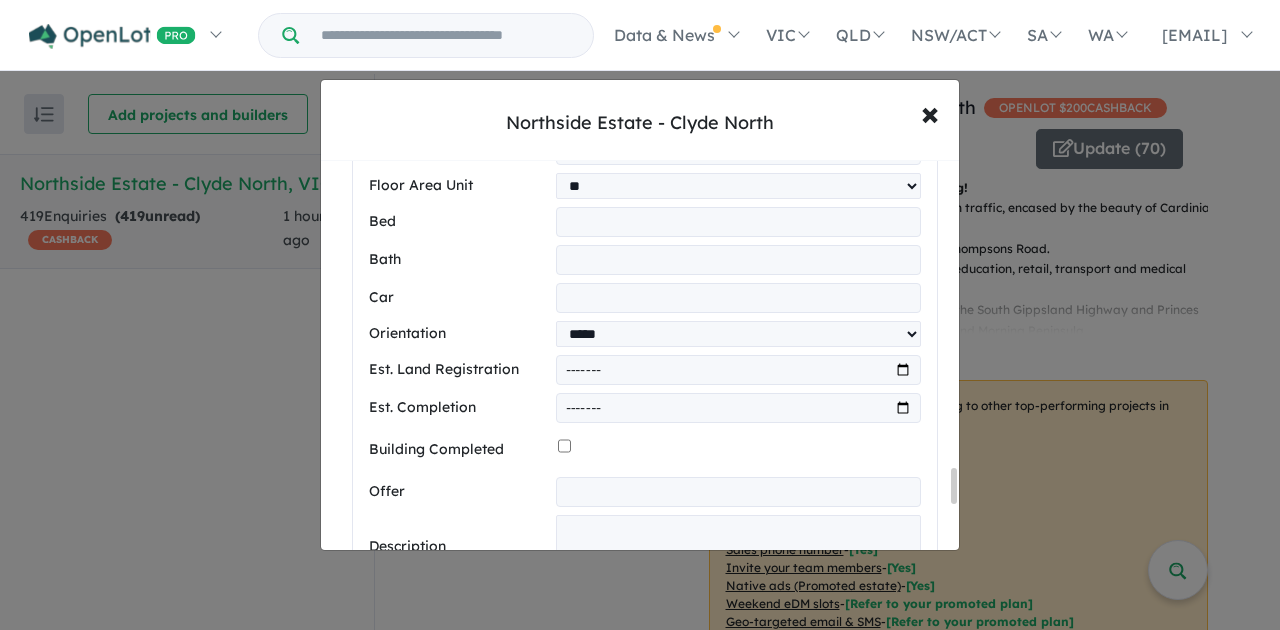 scroll, scrollTop: 3482, scrollLeft: 0, axis: vertical 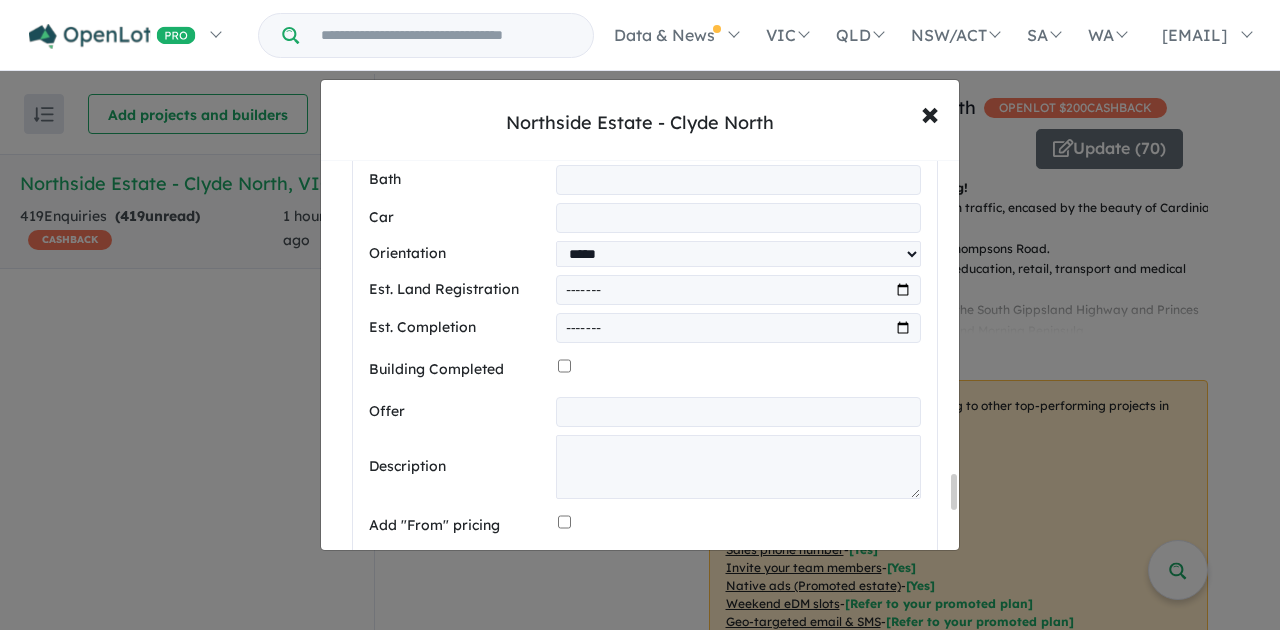 click at bounding box center [738, 412] 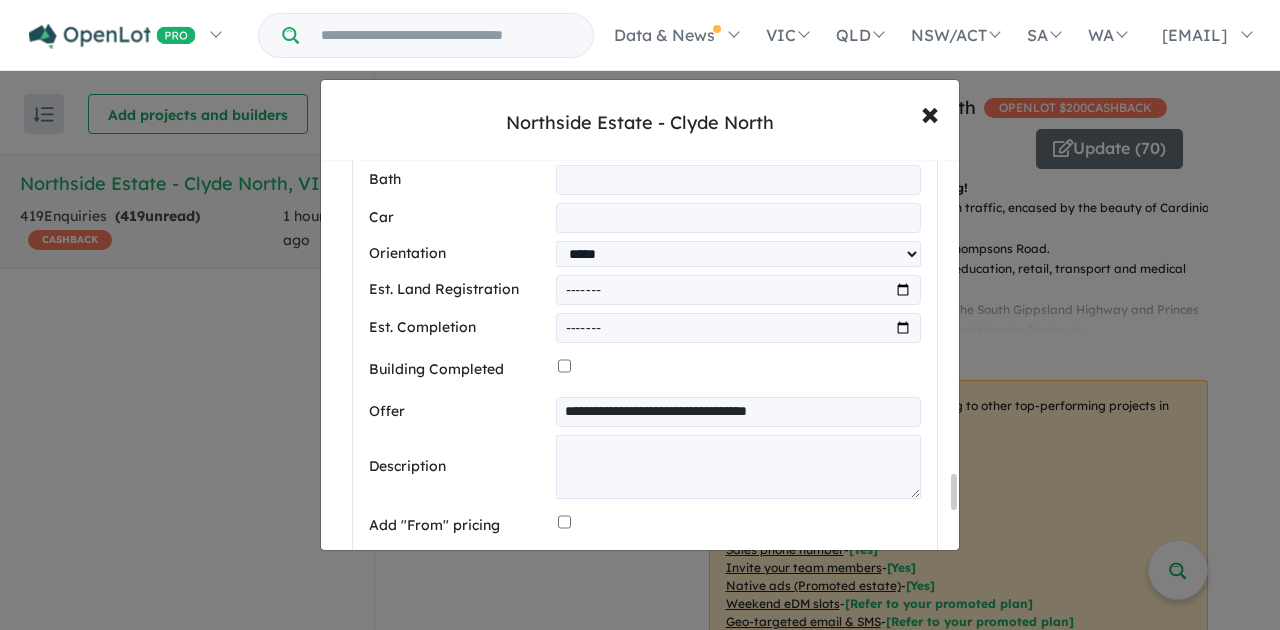 type on "**********" 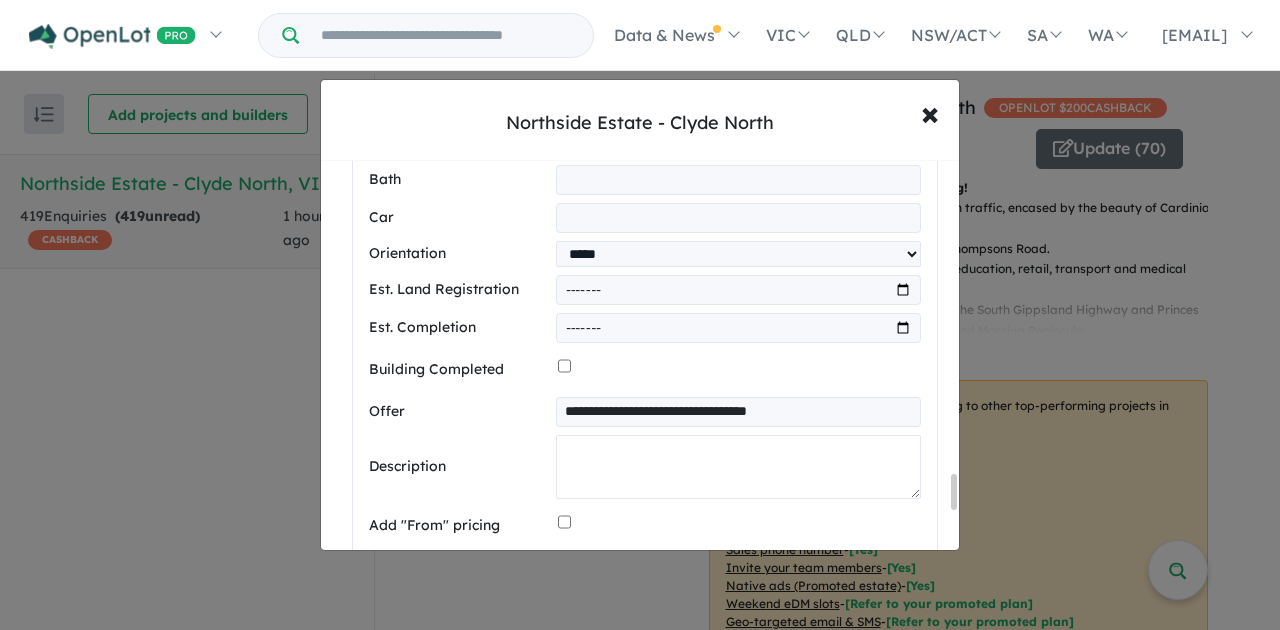 click at bounding box center (738, 467) 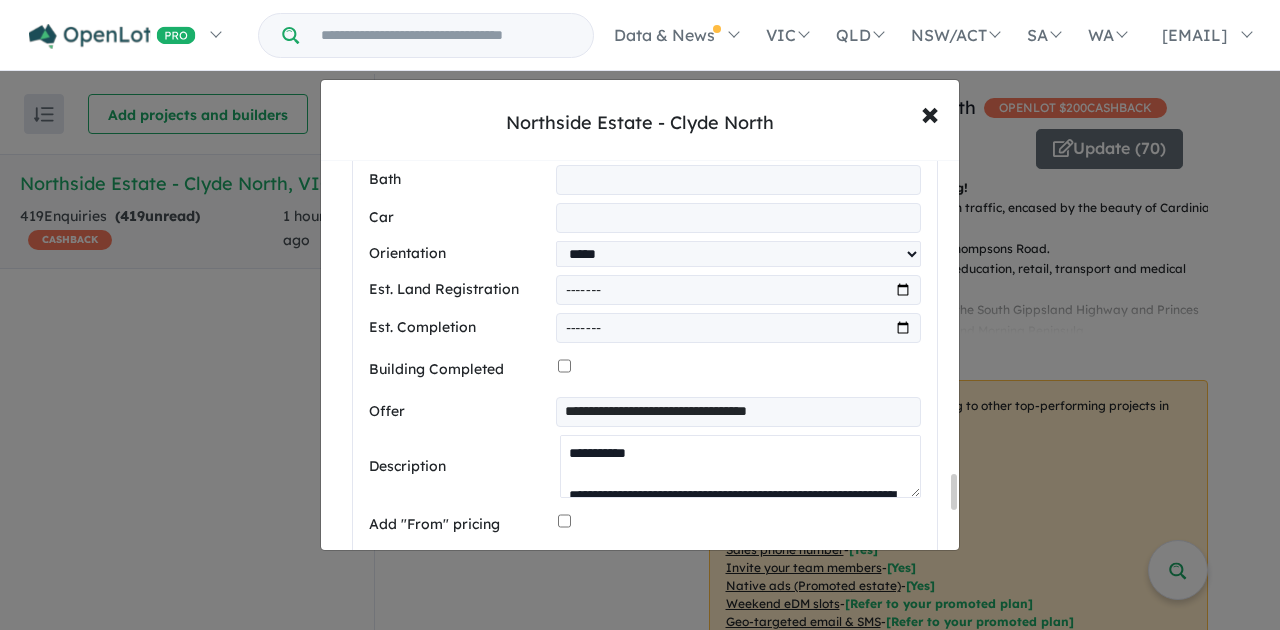 scroll, scrollTop: 133, scrollLeft: 0, axis: vertical 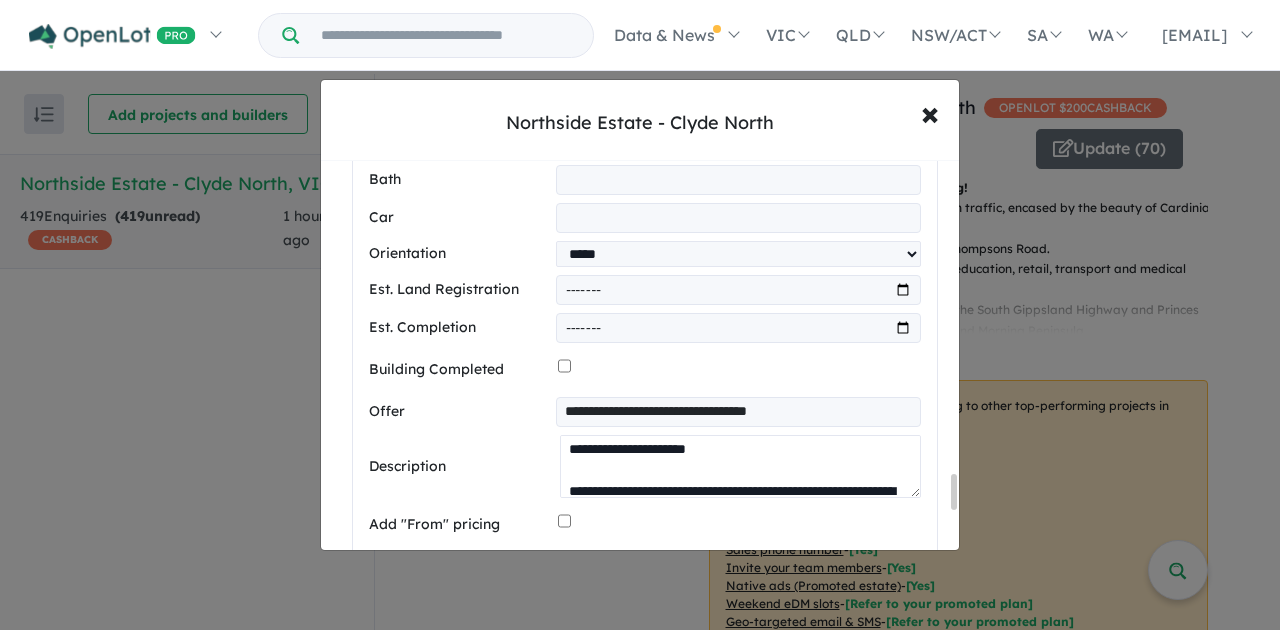 click on "**********" at bounding box center (740, 466) 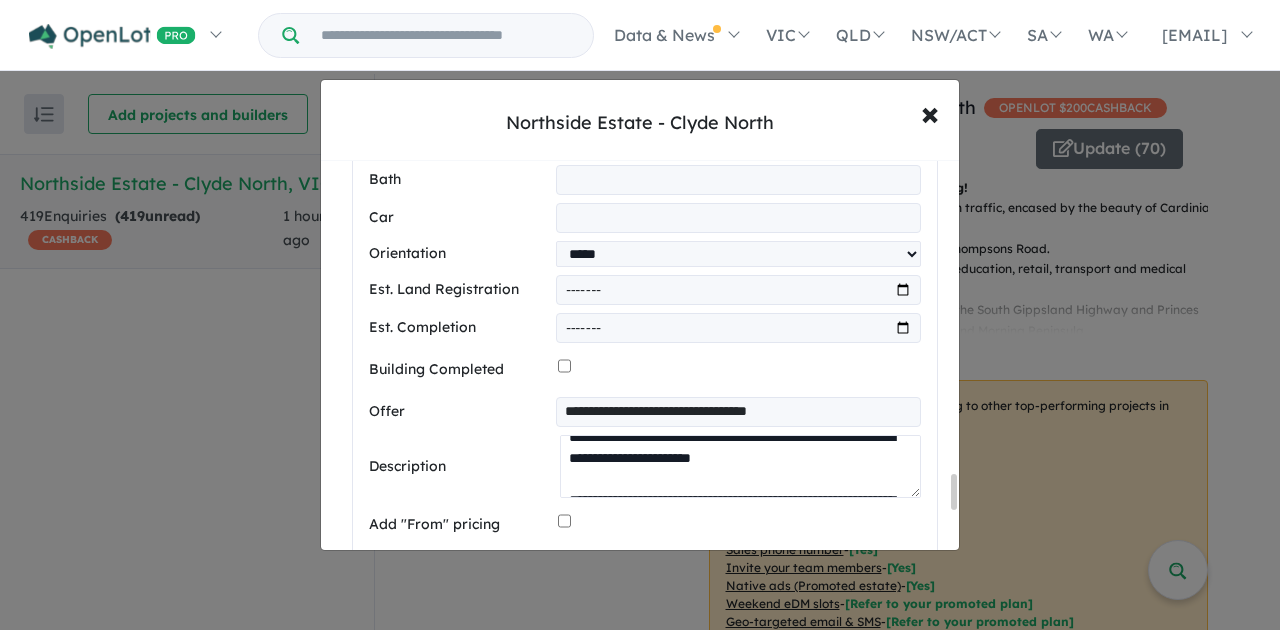 drag, startPoint x: 735, startPoint y: 454, endPoint x: 674, endPoint y: 449, distance: 61.204575 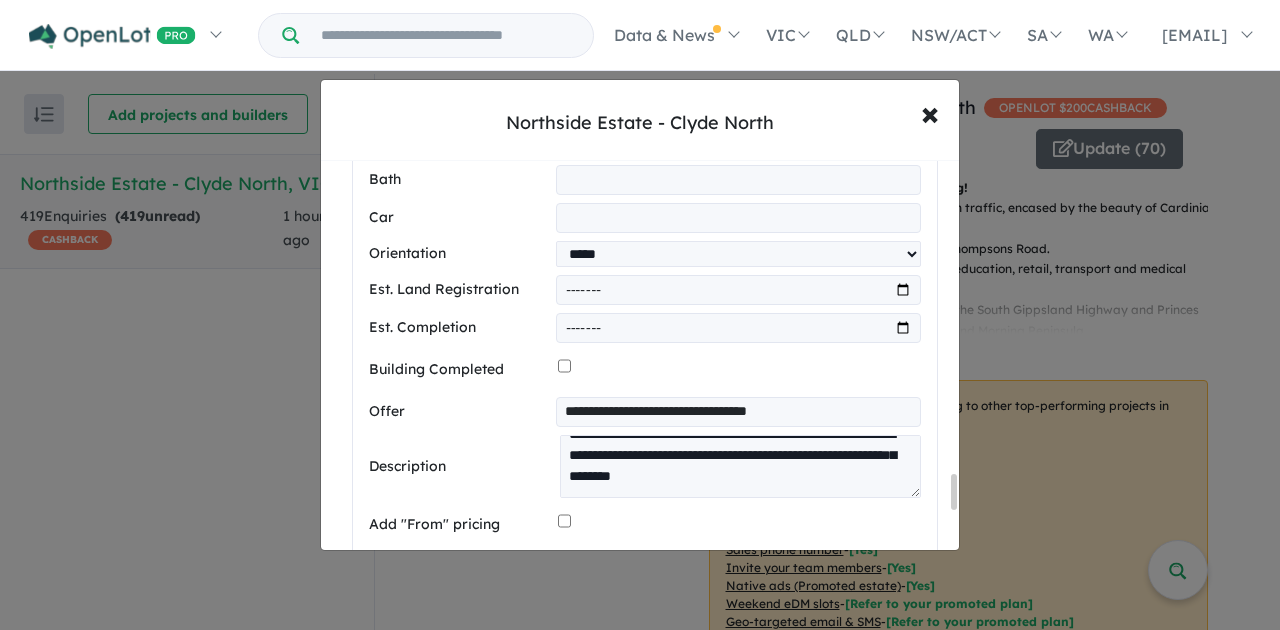scroll, scrollTop: 124, scrollLeft: 0, axis: vertical 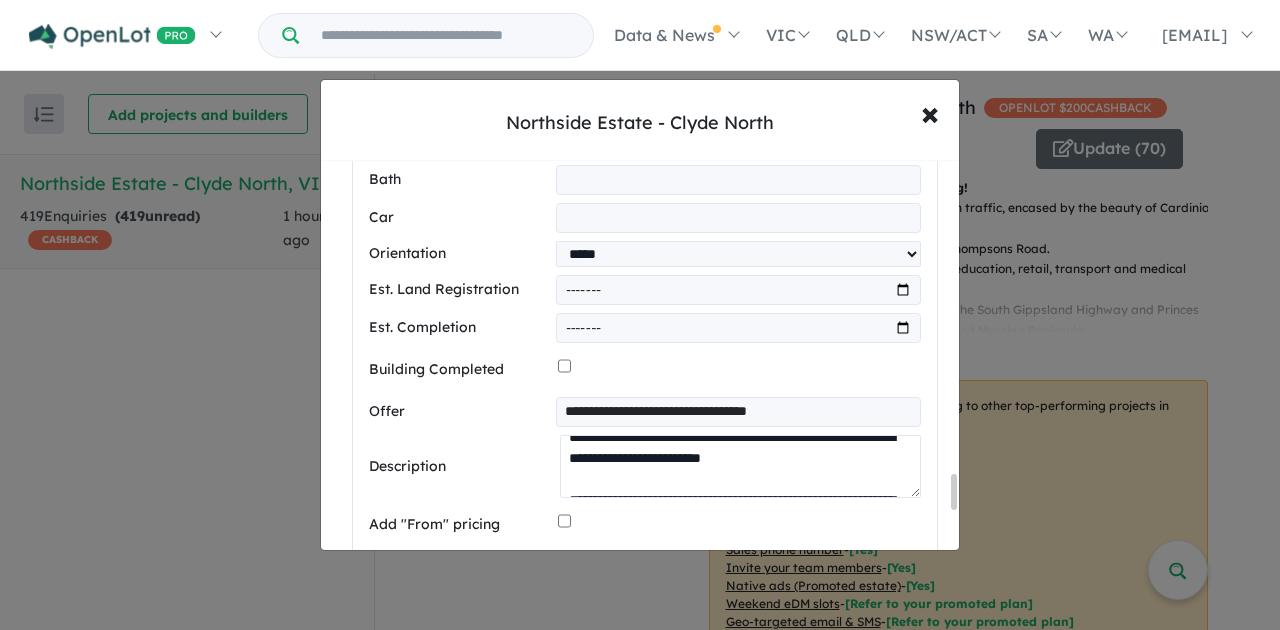 click on "**********" at bounding box center (740, 466) 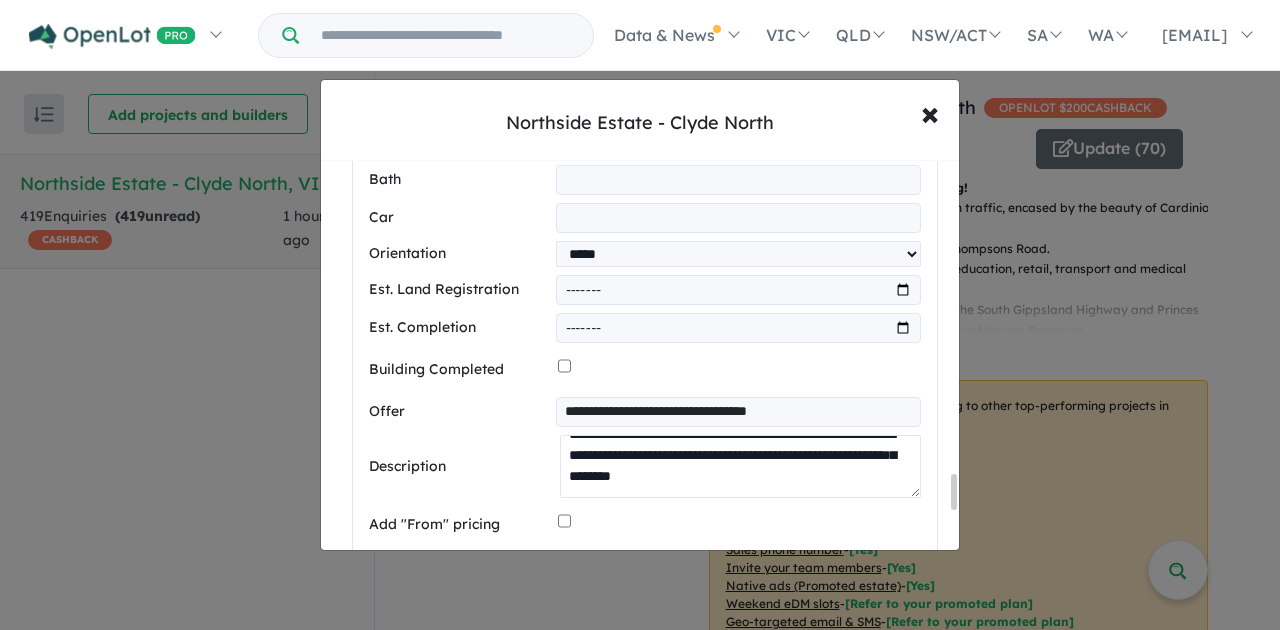 scroll, scrollTop: 143, scrollLeft: 0, axis: vertical 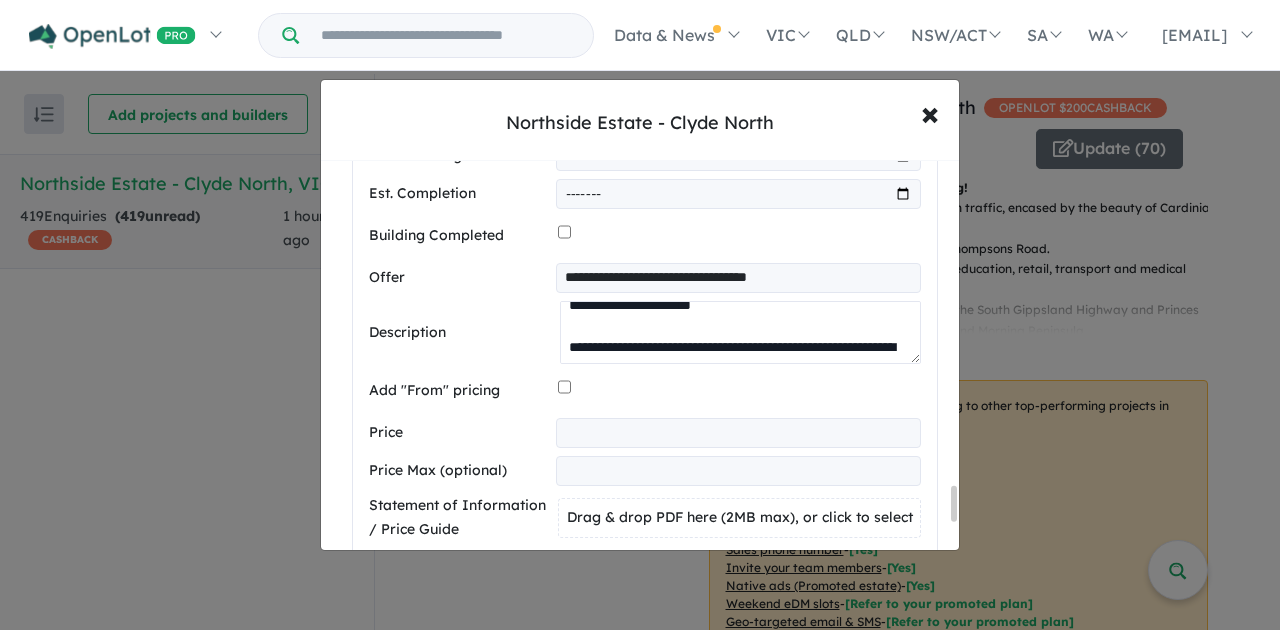 type on "**********" 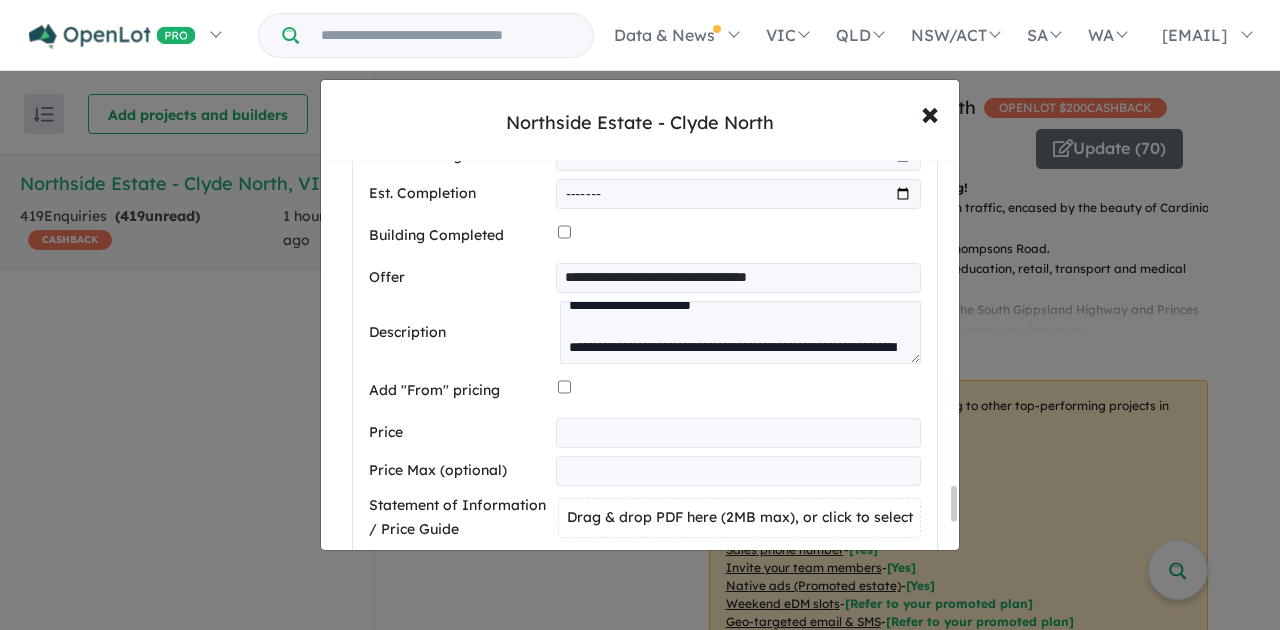 click at bounding box center [738, 433] 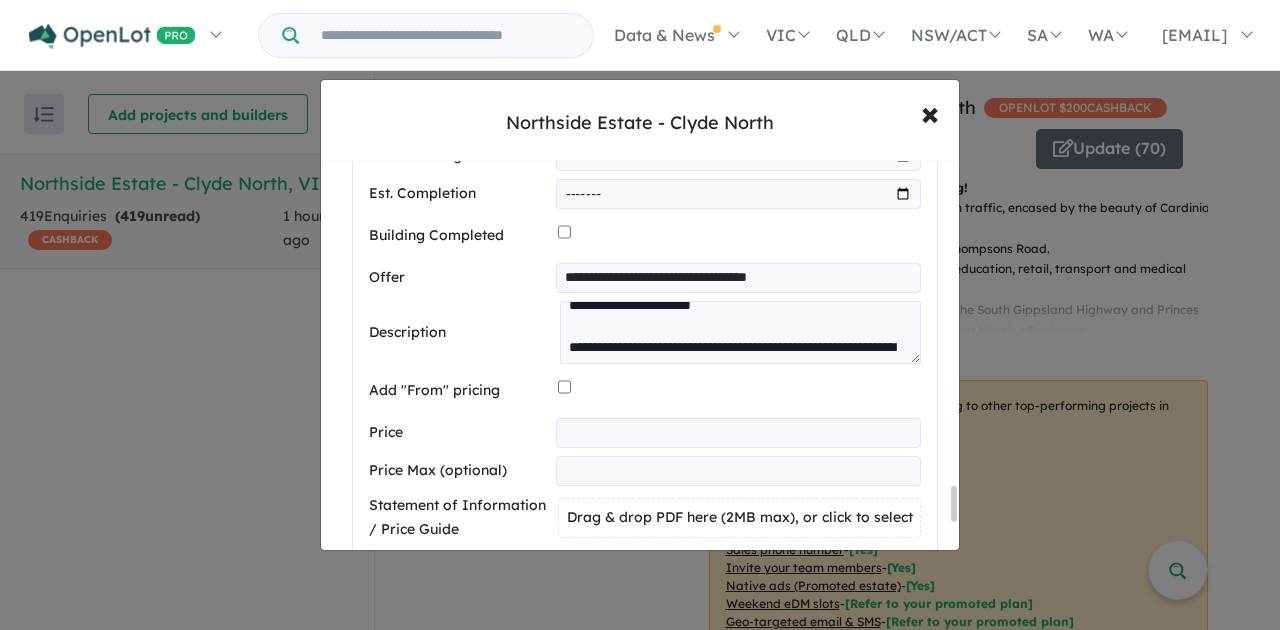 type on "******" 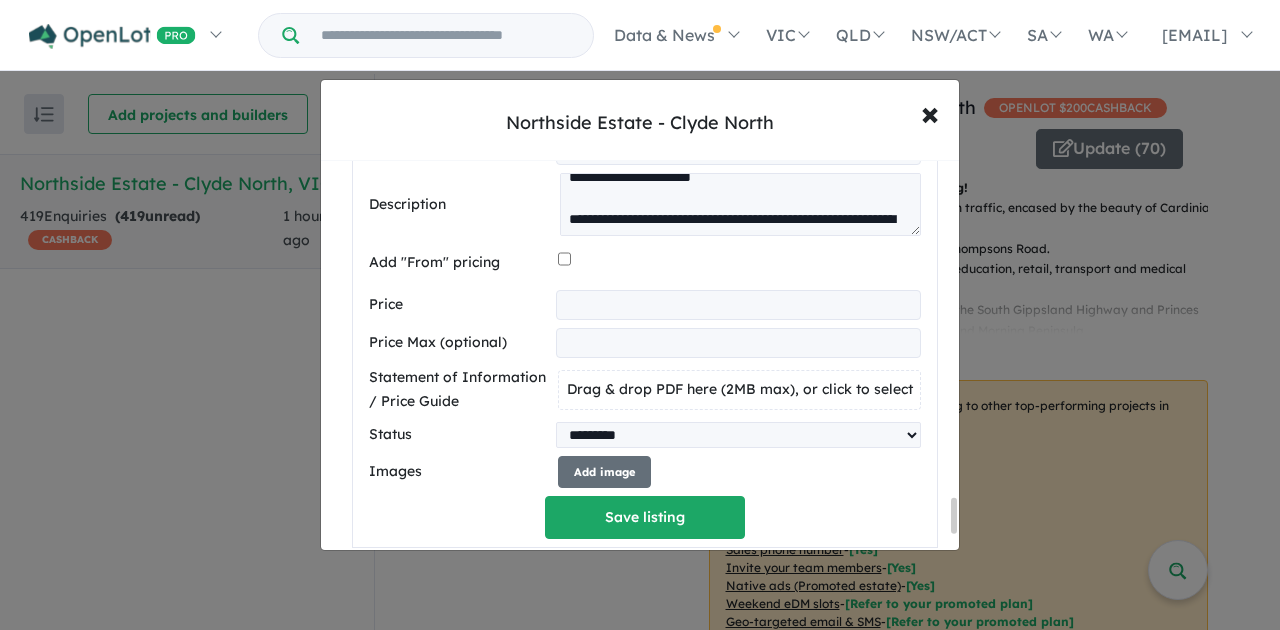scroll, scrollTop: 3749, scrollLeft: 0, axis: vertical 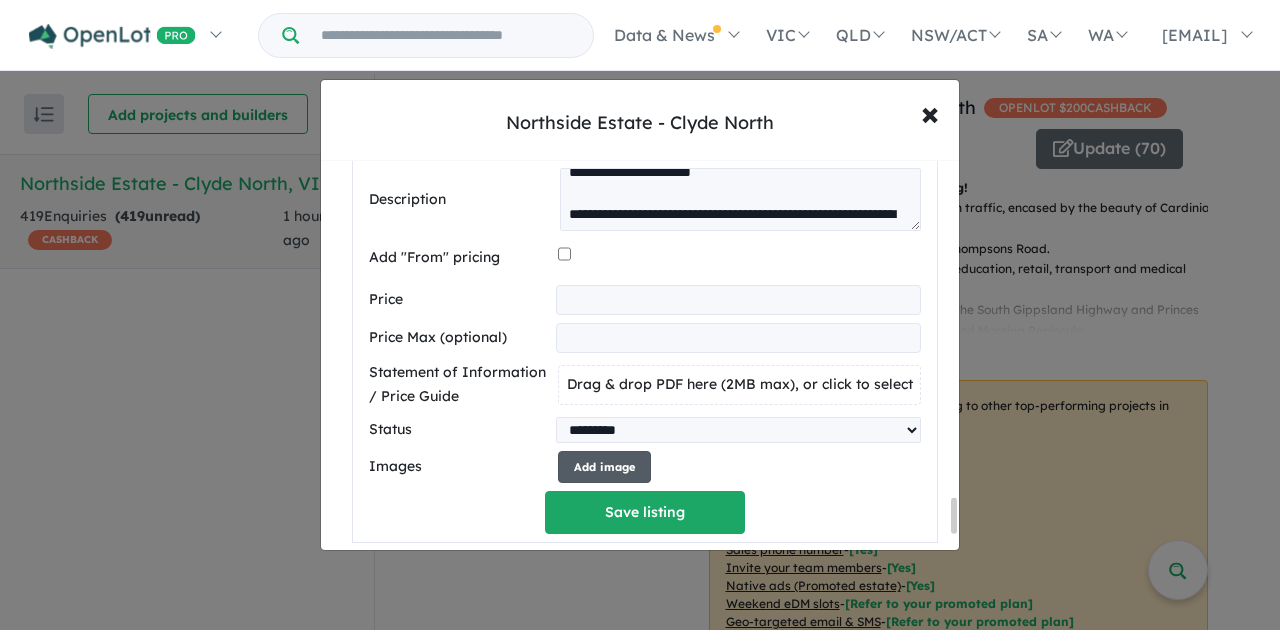 click on "Add image" at bounding box center [604, 467] 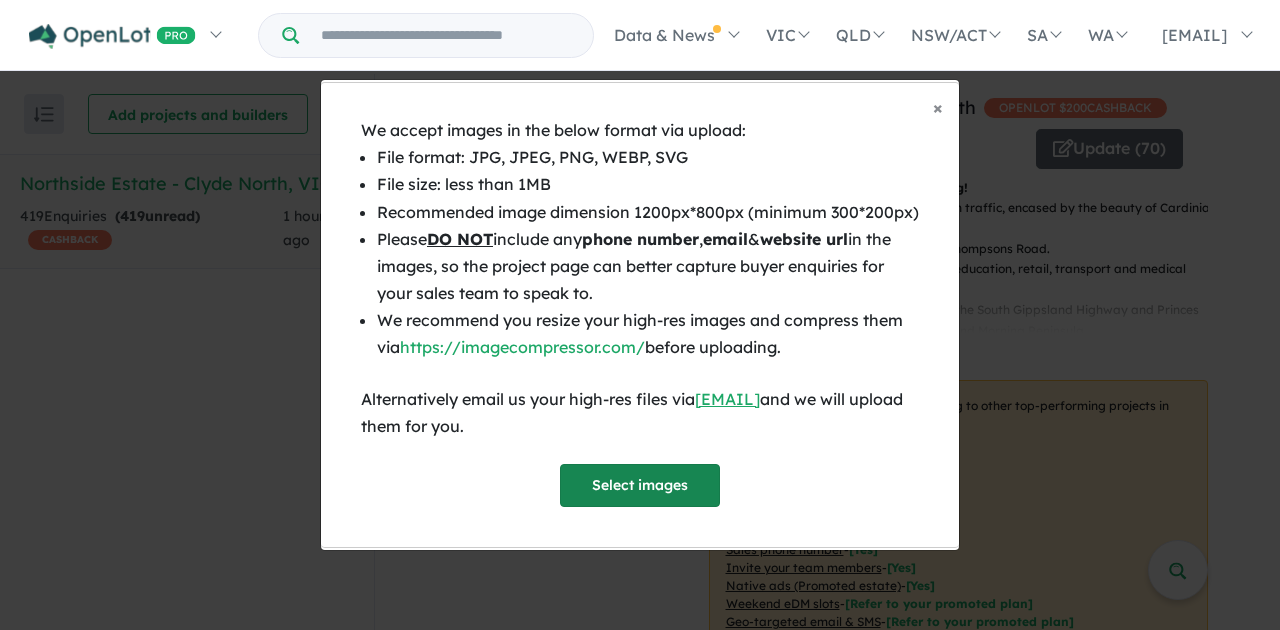 click on "Select images" at bounding box center (640, 485) 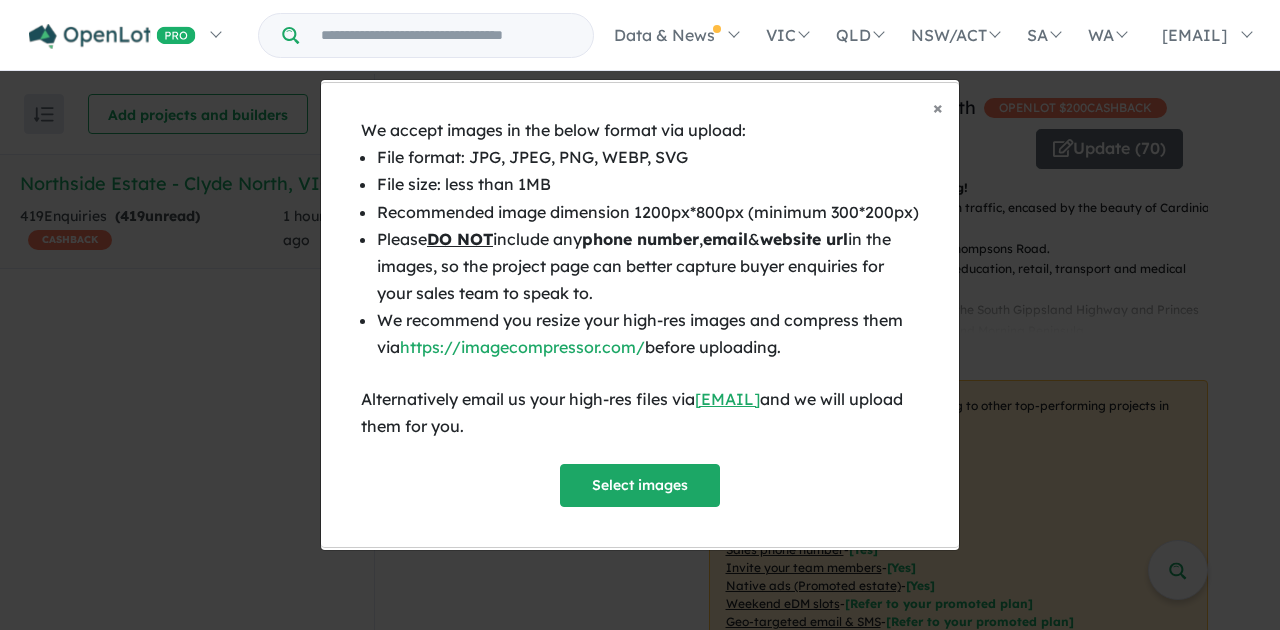 scroll, scrollTop: 4105, scrollLeft: 0, axis: vertical 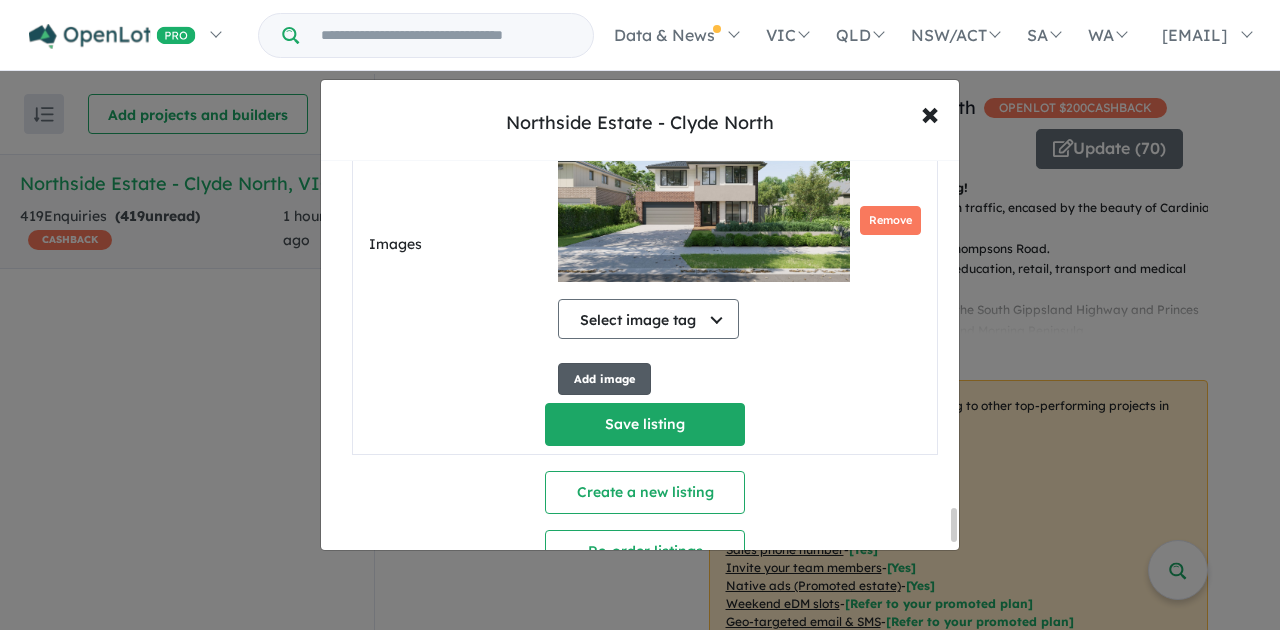 click on "Add image" at bounding box center (604, 379) 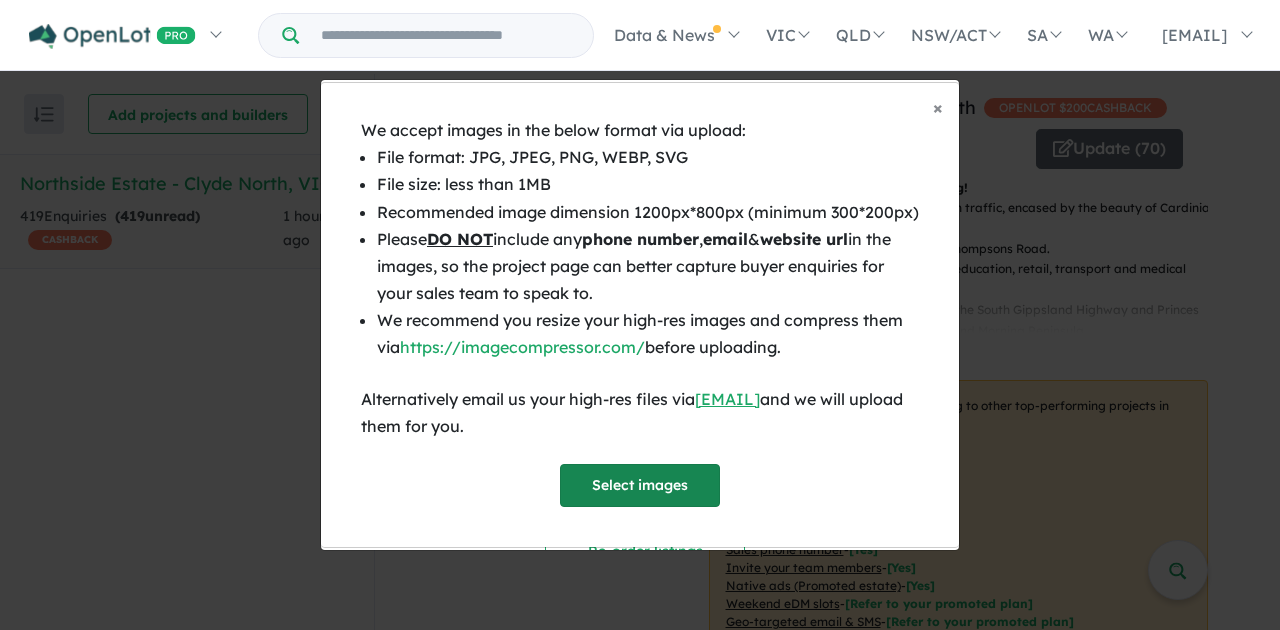 click on "Select images" at bounding box center (640, 485) 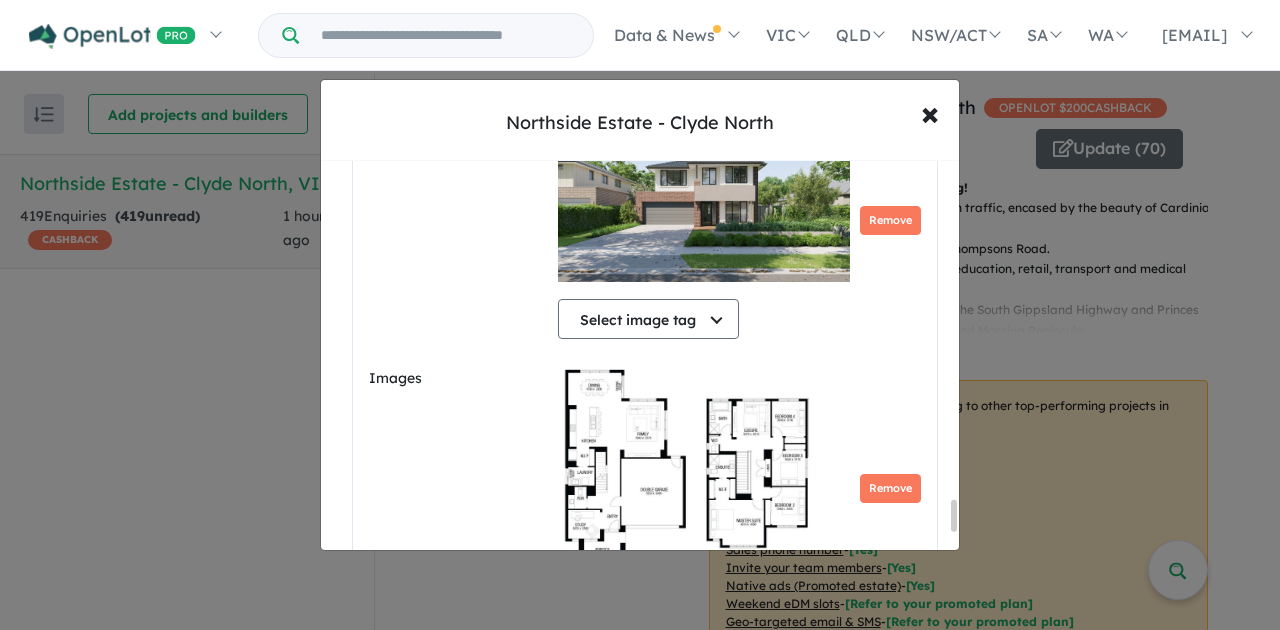 scroll, scrollTop: 4239, scrollLeft: 0, axis: vertical 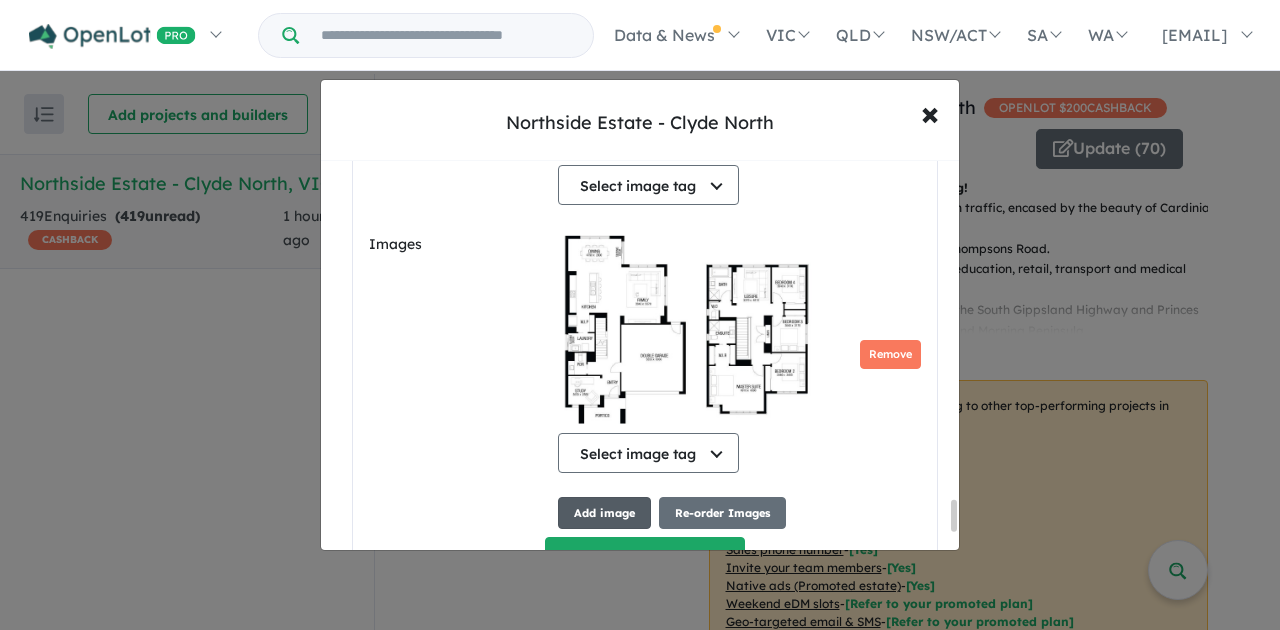 click on "Add image" at bounding box center (604, 513) 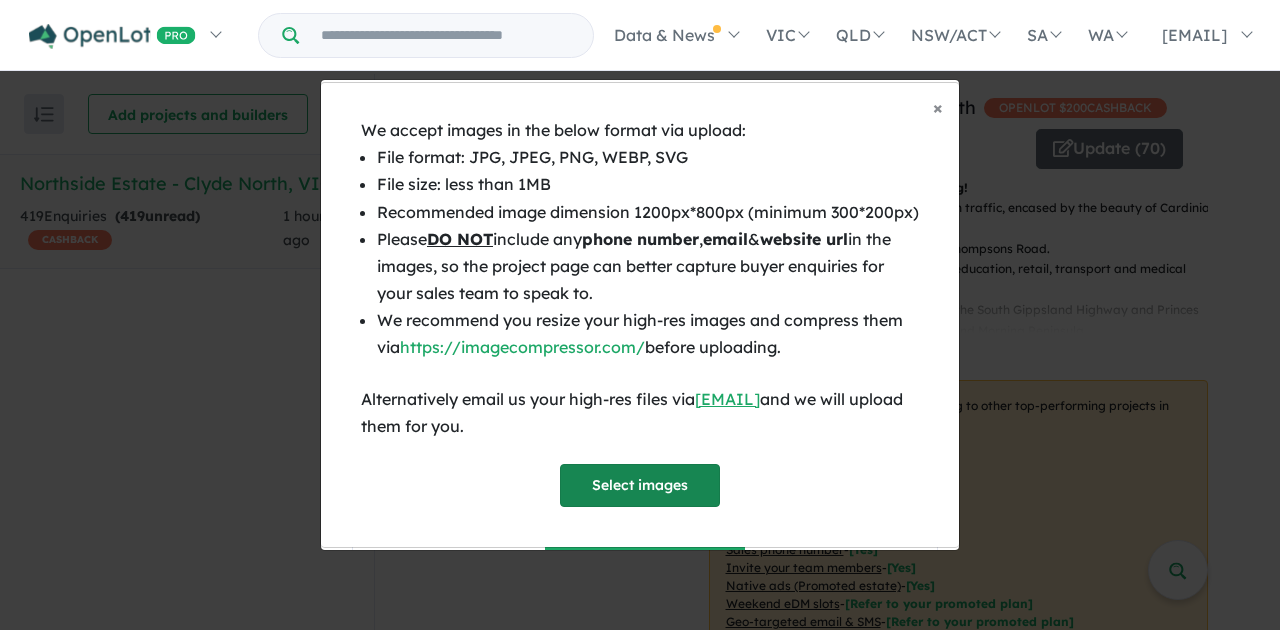 click on "Select images" at bounding box center (640, 485) 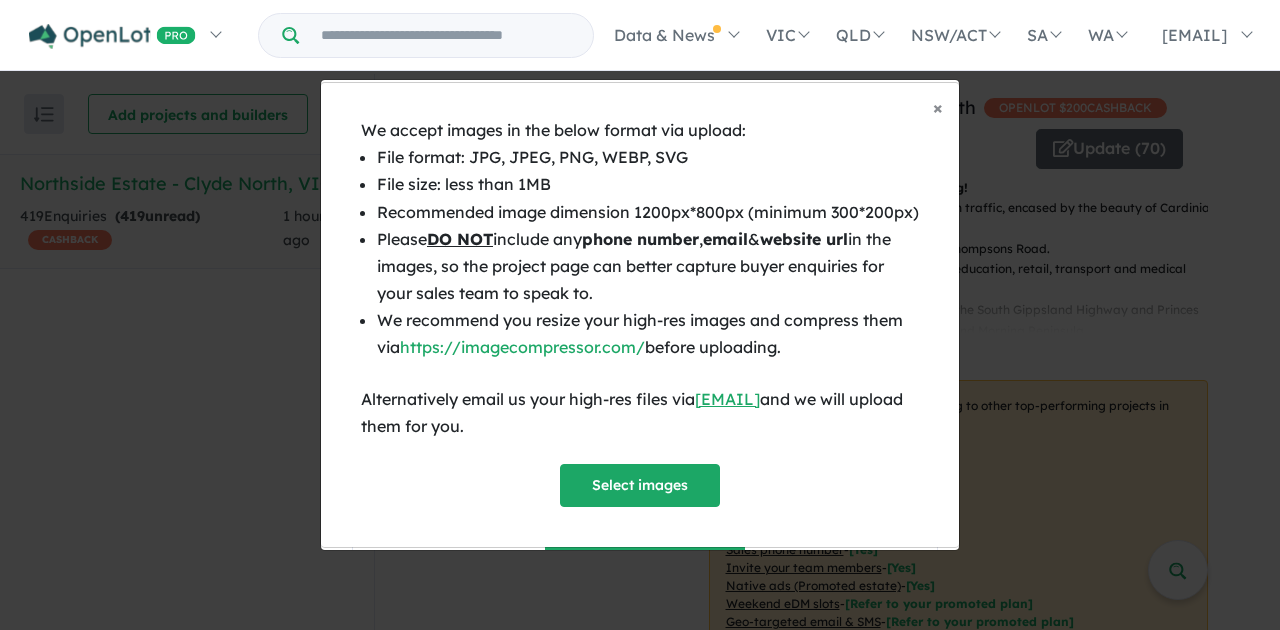scroll, scrollTop: 5463, scrollLeft: 0, axis: vertical 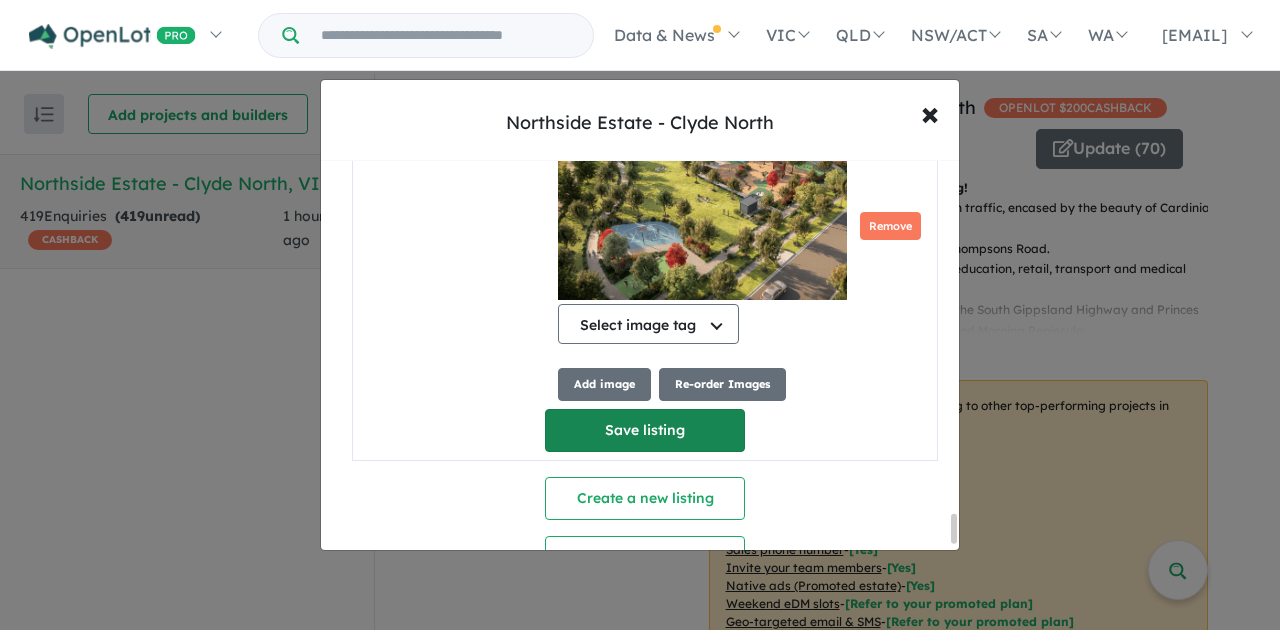 click on "Save listing" at bounding box center (645, 430) 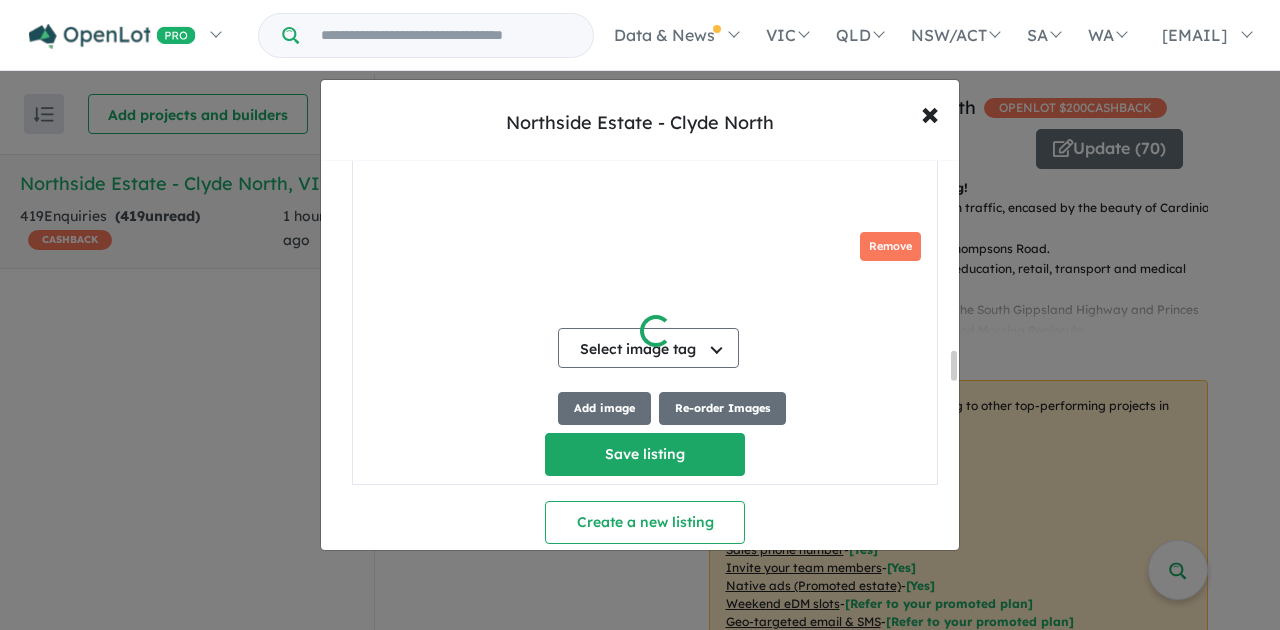 scroll, scrollTop: 2936, scrollLeft: 0, axis: vertical 